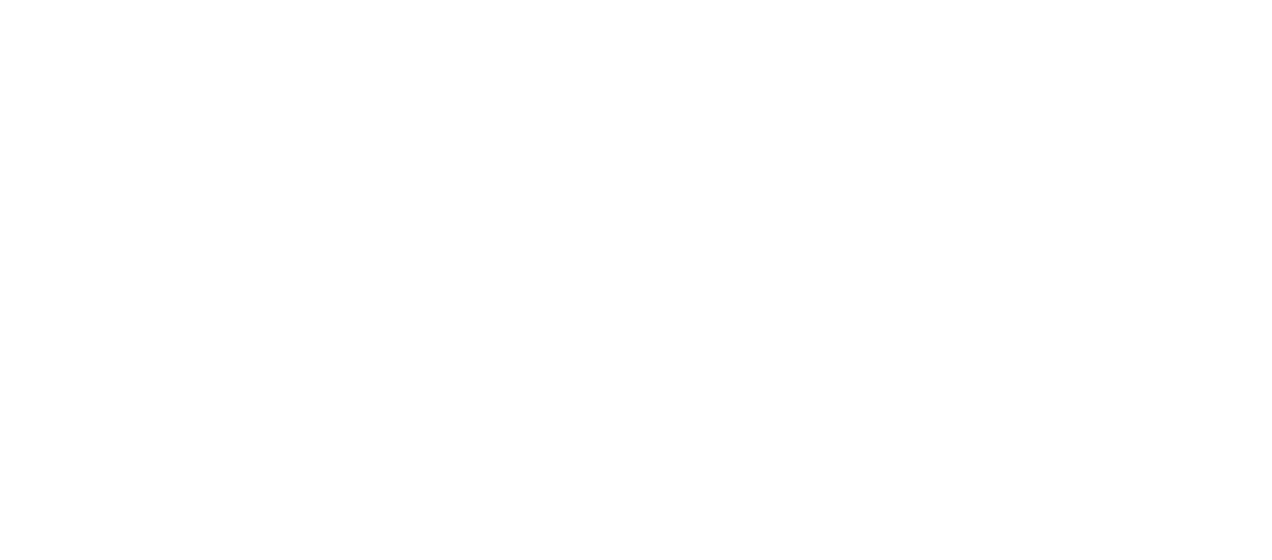 scroll, scrollTop: 0, scrollLeft: 0, axis: both 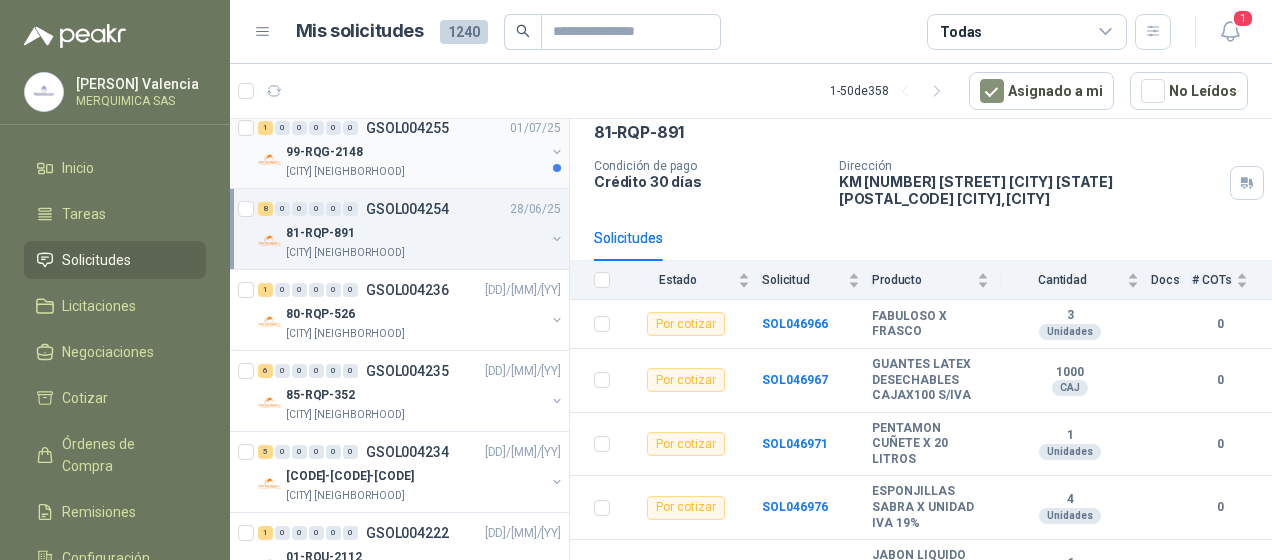 click on "99-RQG-2148" at bounding box center (415, 152) 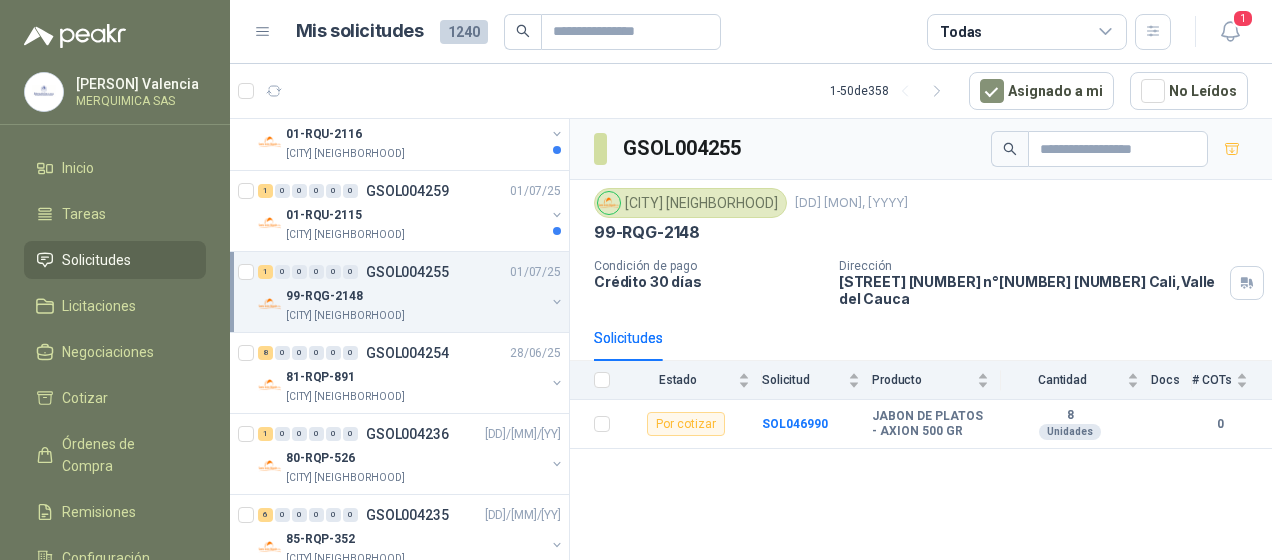 scroll, scrollTop: 2100, scrollLeft: 0, axis: vertical 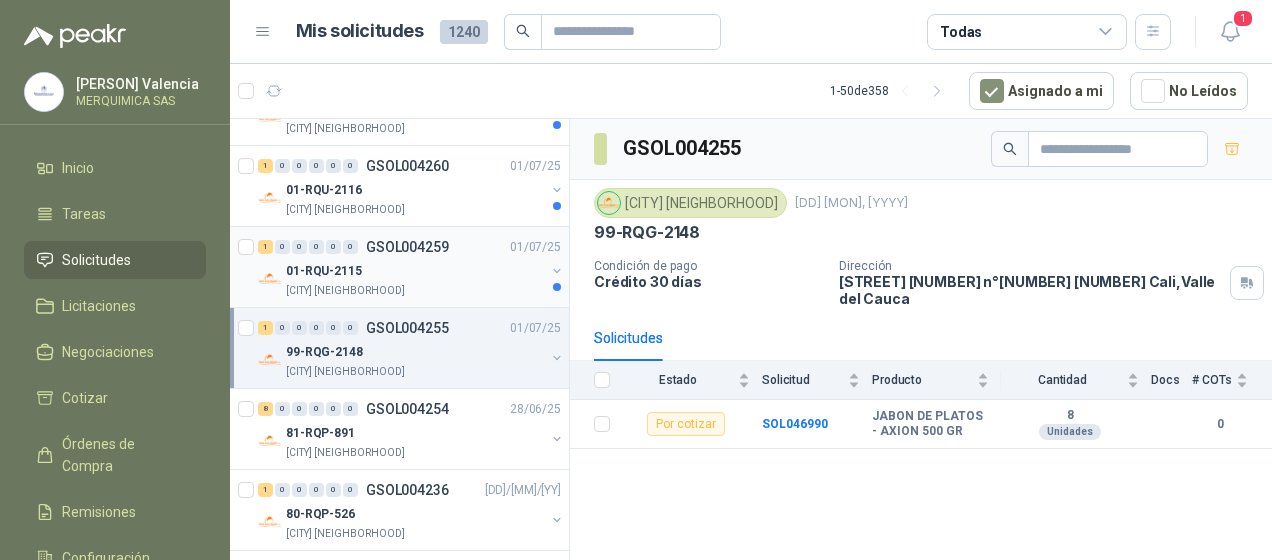 click on "01-RQU-2115" at bounding box center (415, 271) 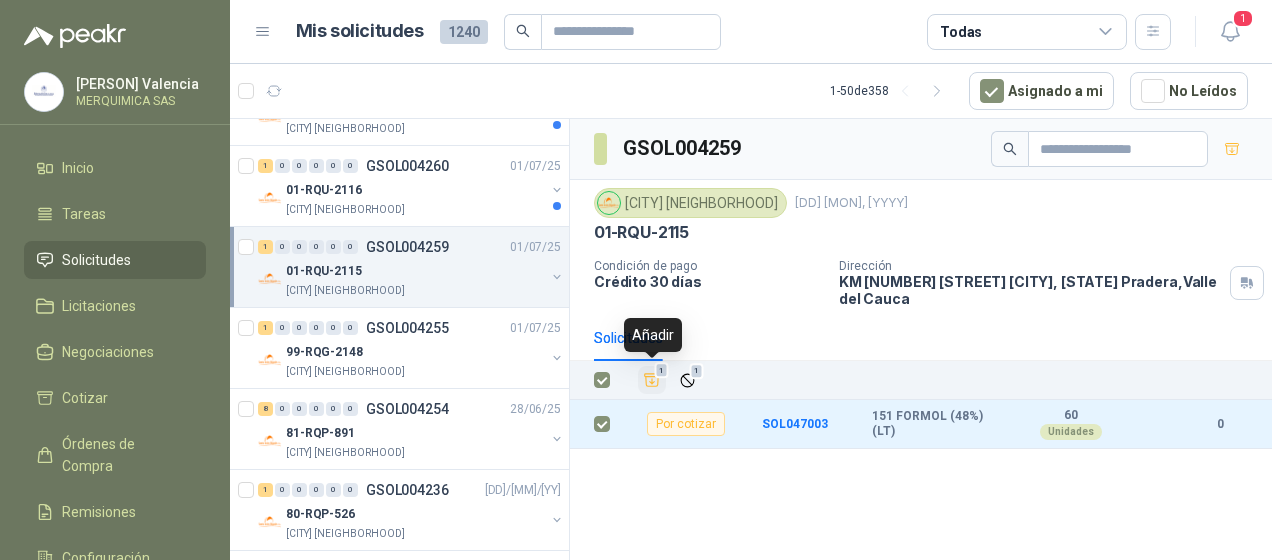 click on "1" at bounding box center (662, 371) 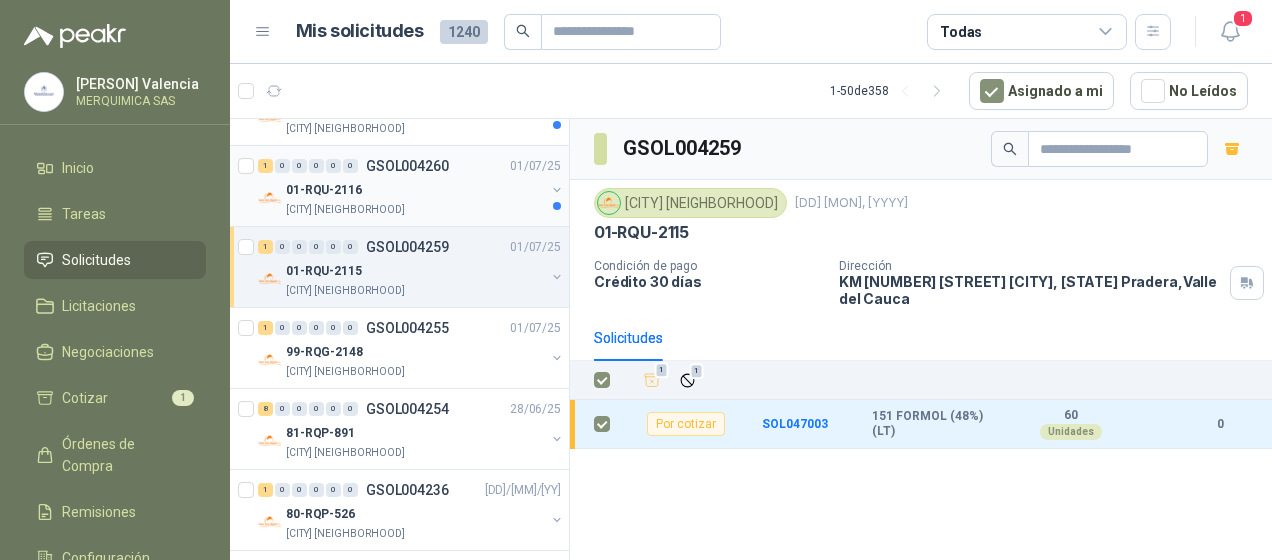 click on "[CITY] [NEIGHBORHOOD]" at bounding box center (415, 210) 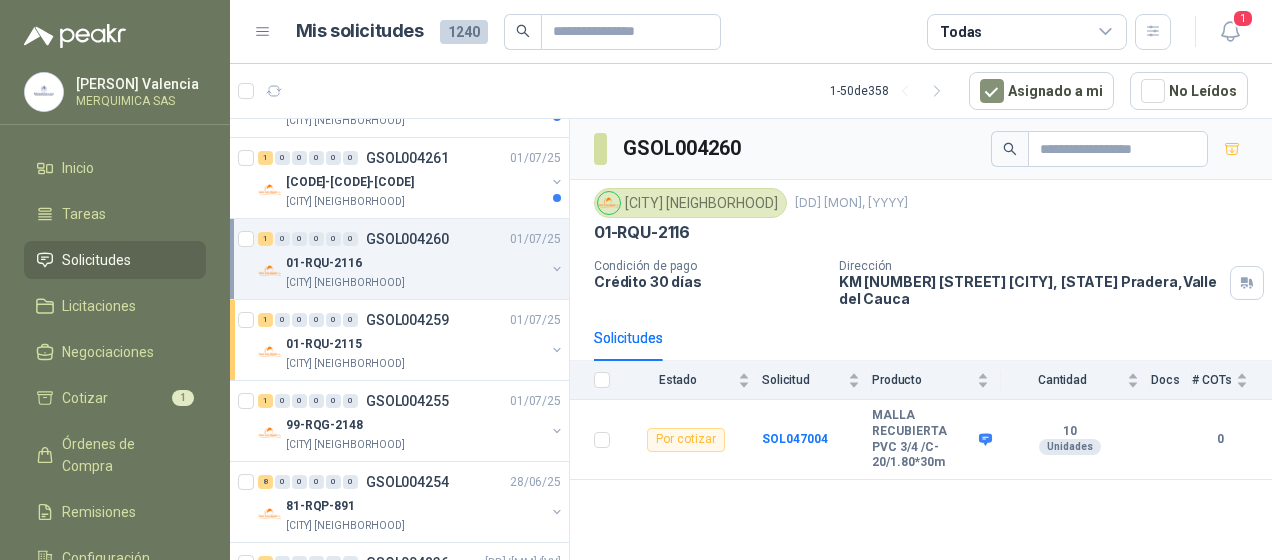 scroll, scrollTop: 1900, scrollLeft: 0, axis: vertical 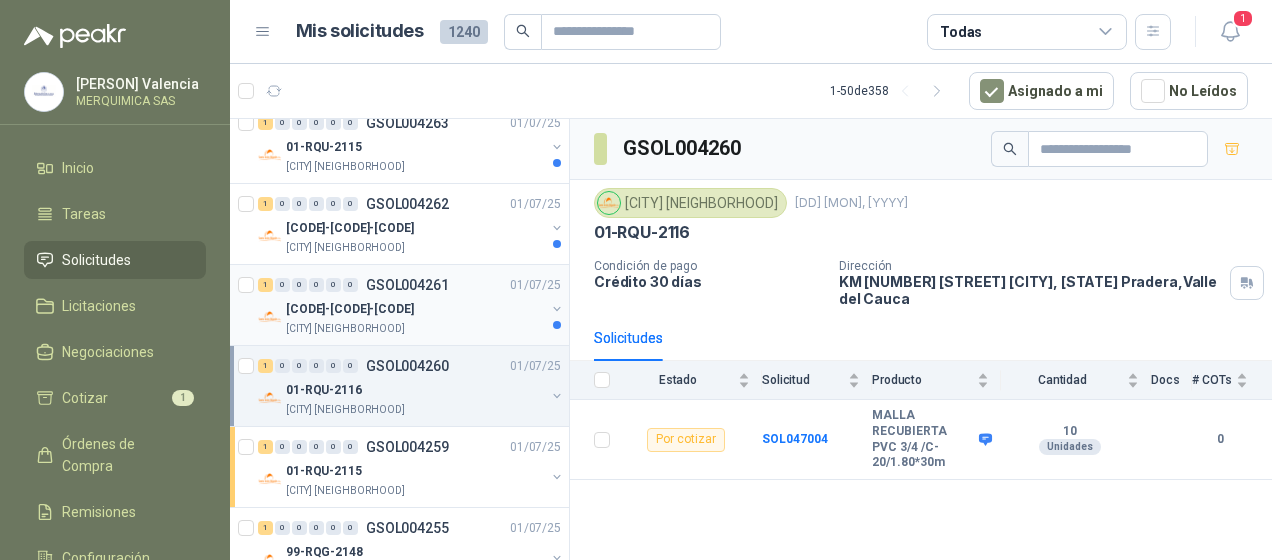 click on "[CODE]-[CODE]-[CODE]" at bounding box center (415, 309) 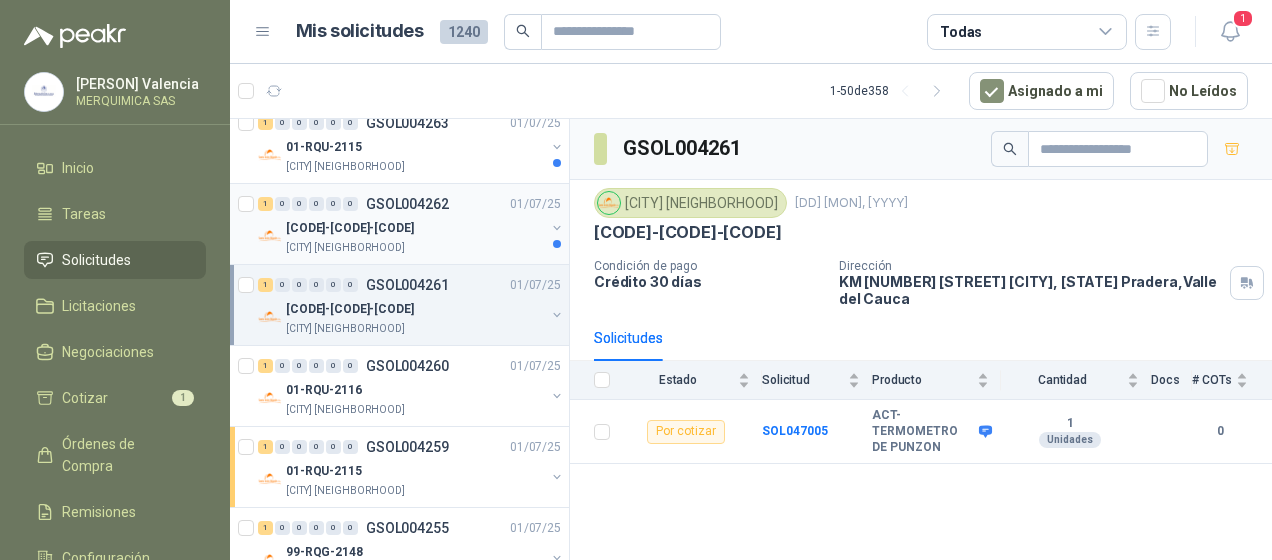 click on "[CITY] [NEIGHBORHOOD]" at bounding box center (415, 248) 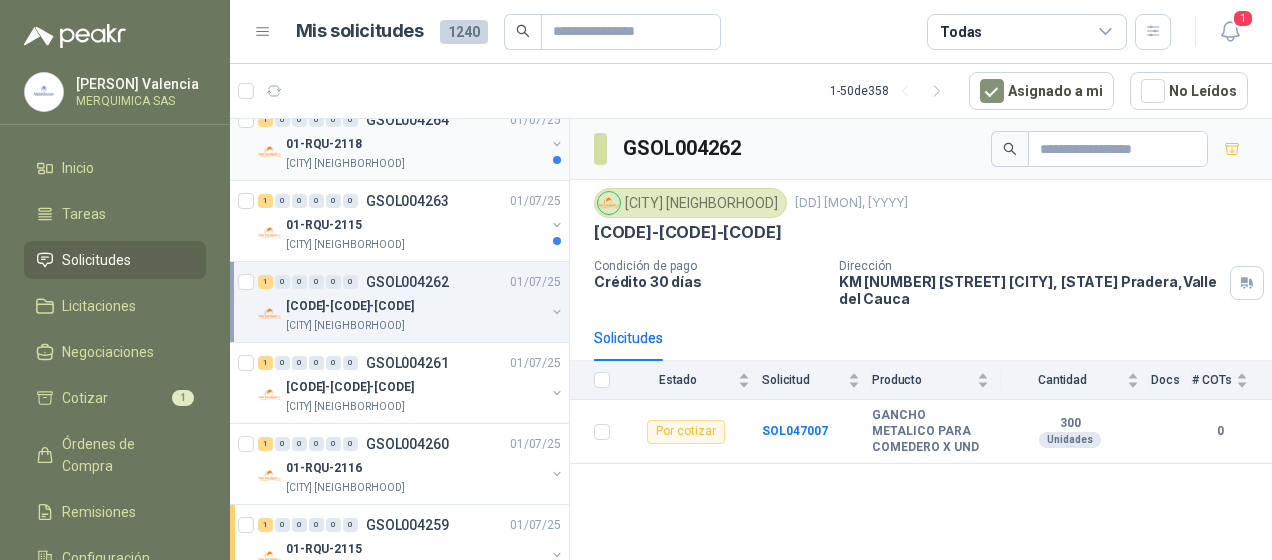 scroll, scrollTop: 1700, scrollLeft: 0, axis: vertical 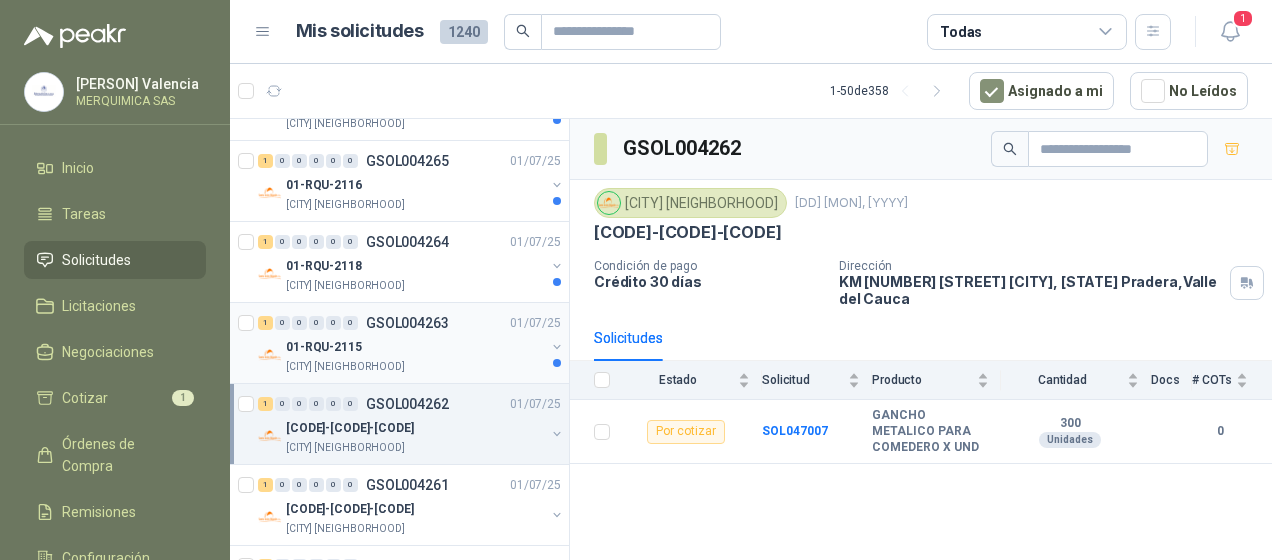 click on "GSOL004263" at bounding box center (407, 323) 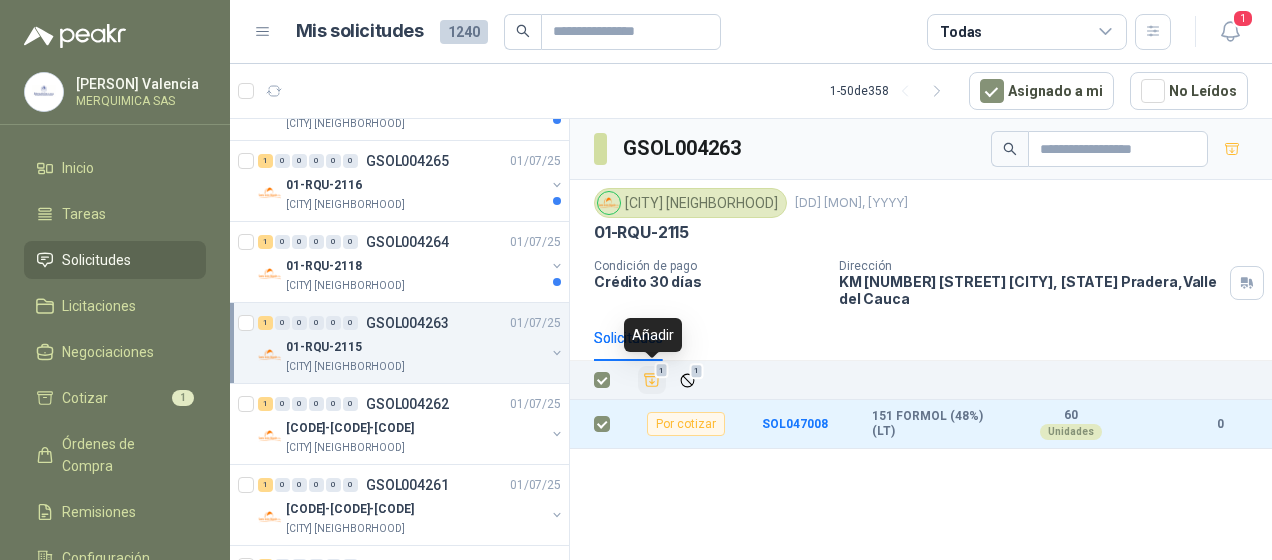 click at bounding box center (652, 380) 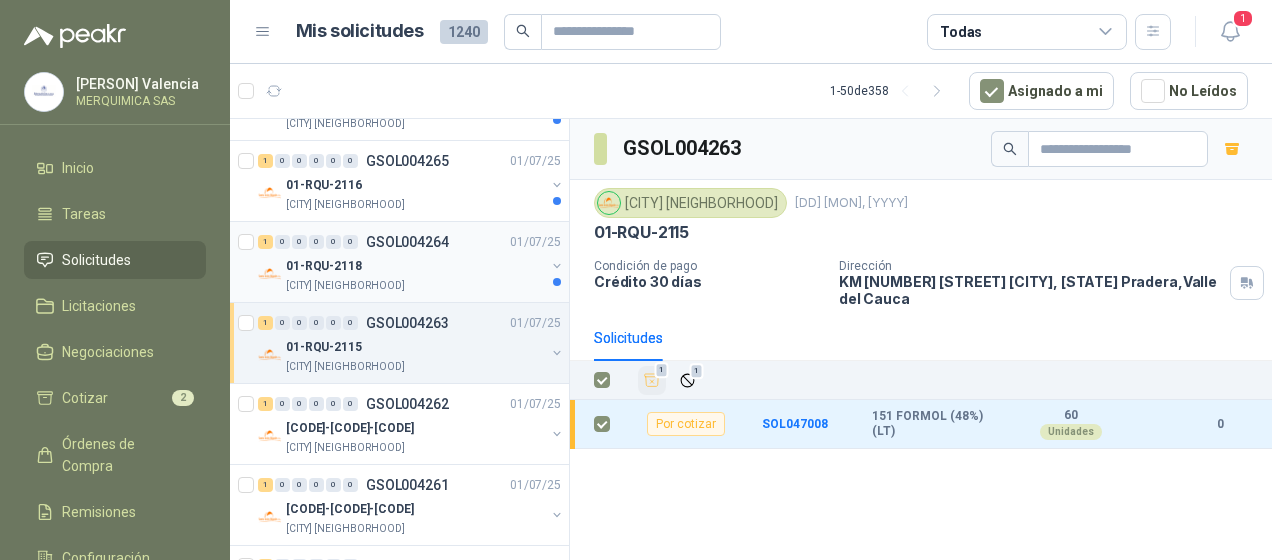 click on "01-RQU-2118" at bounding box center (415, 266) 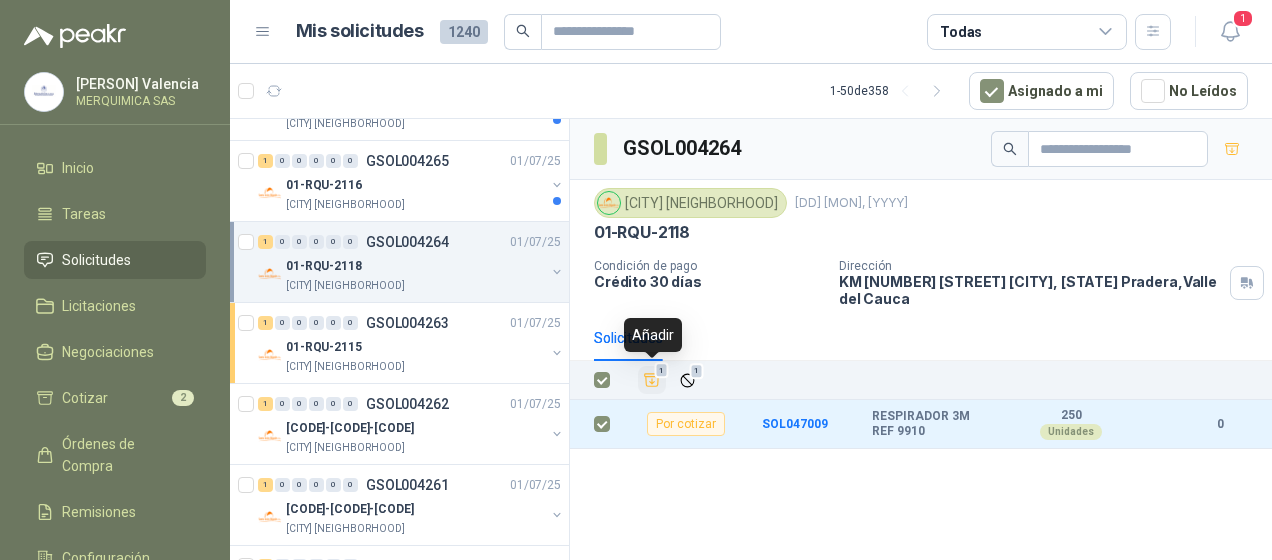 click at bounding box center (652, 380) 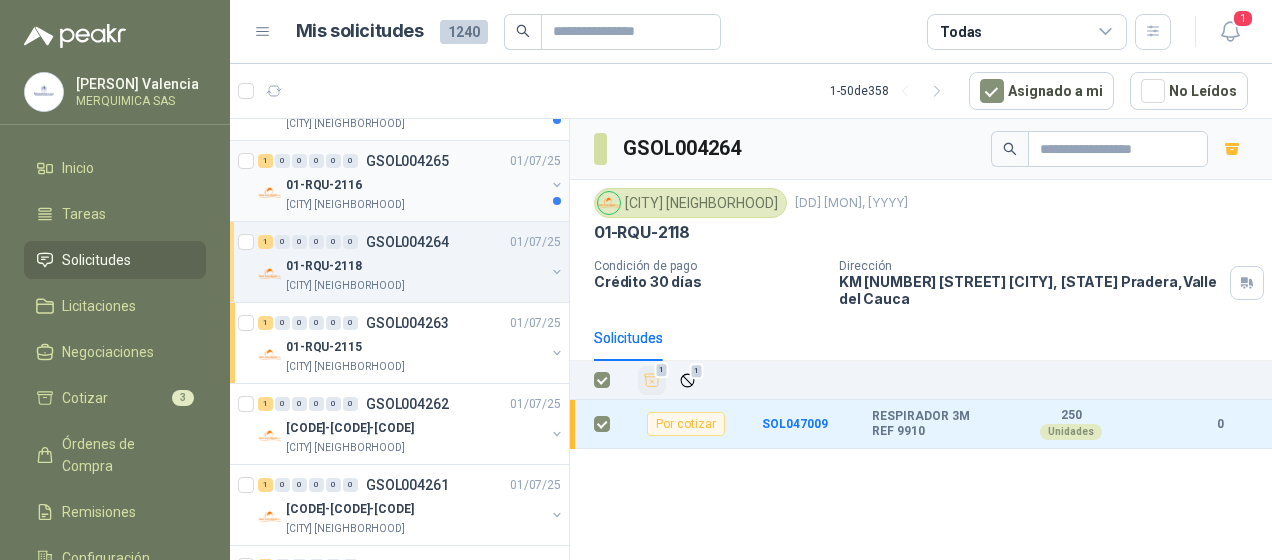 click on "01-RQU-2116" at bounding box center (415, 185) 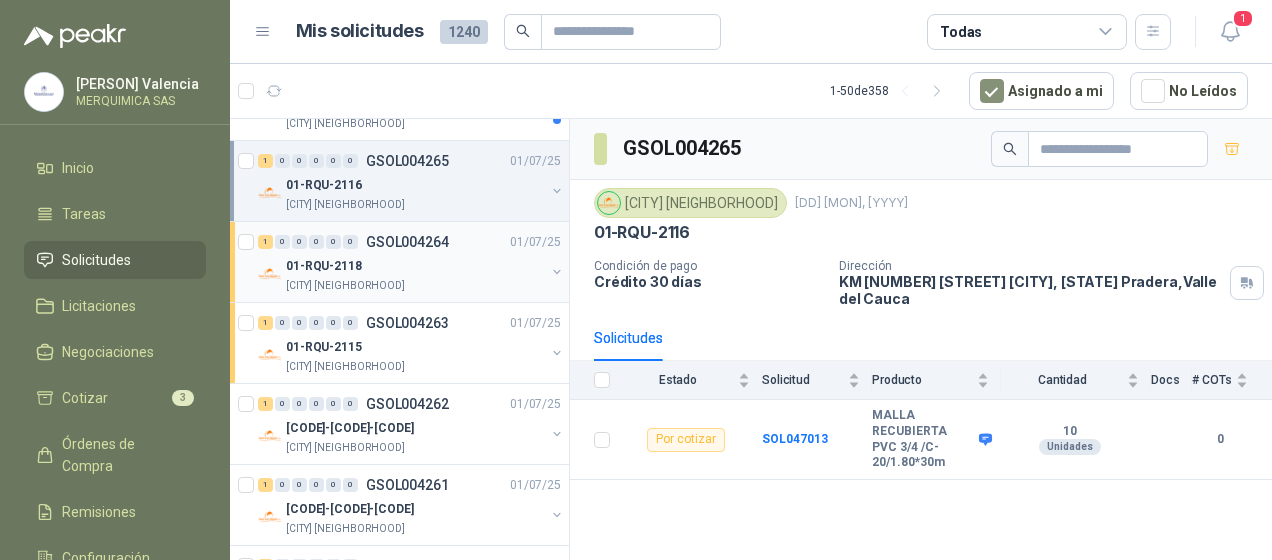 scroll, scrollTop: 1600, scrollLeft: 0, axis: vertical 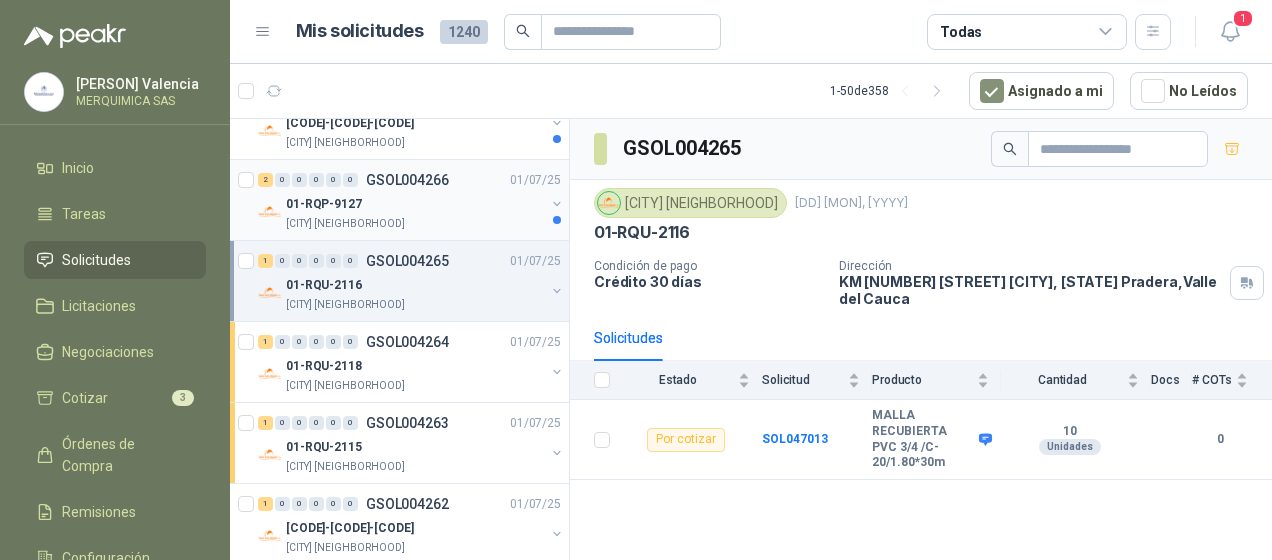 click on "[CITY] [NEIGHBORHOOD]" at bounding box center (415, 224) 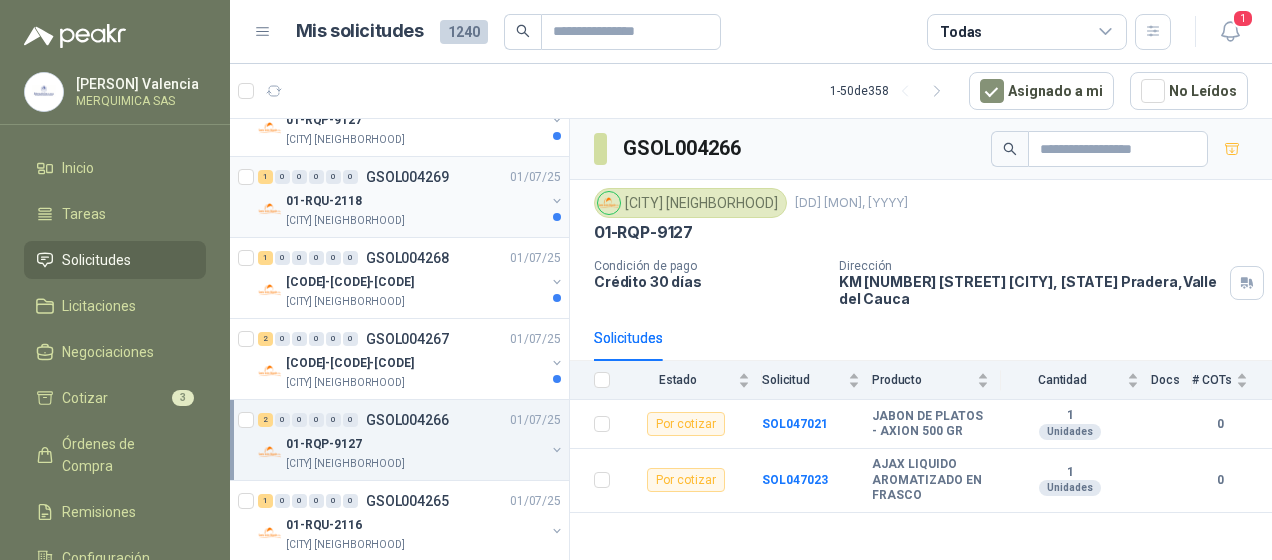 scroll, scrollTop: 1400, scrollLeft: 0, axis: vertical 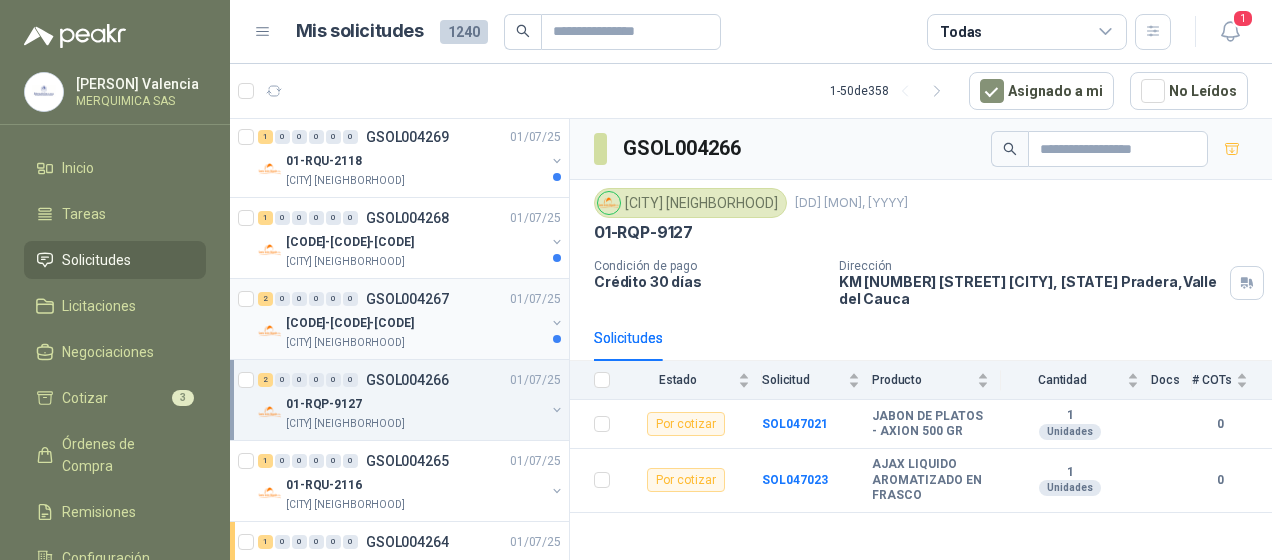 click on "[CODE]-[CODE]-[CODE]" at bounding box center (415, 323) 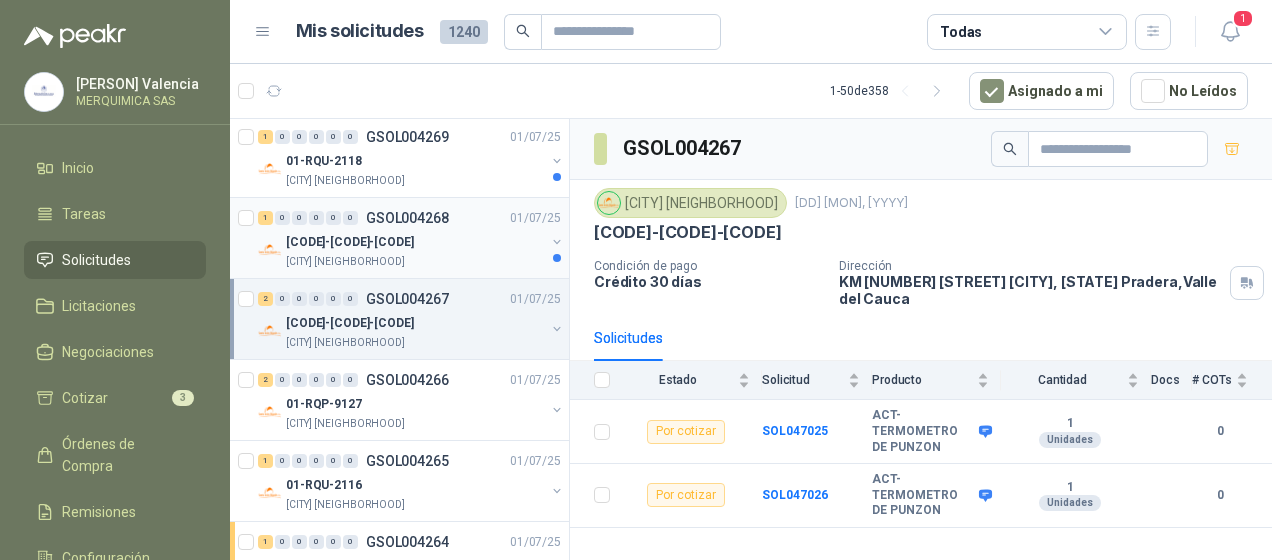 click on "[CODE]-[CODE]-[CODE]" at bounding box center [415, 242] 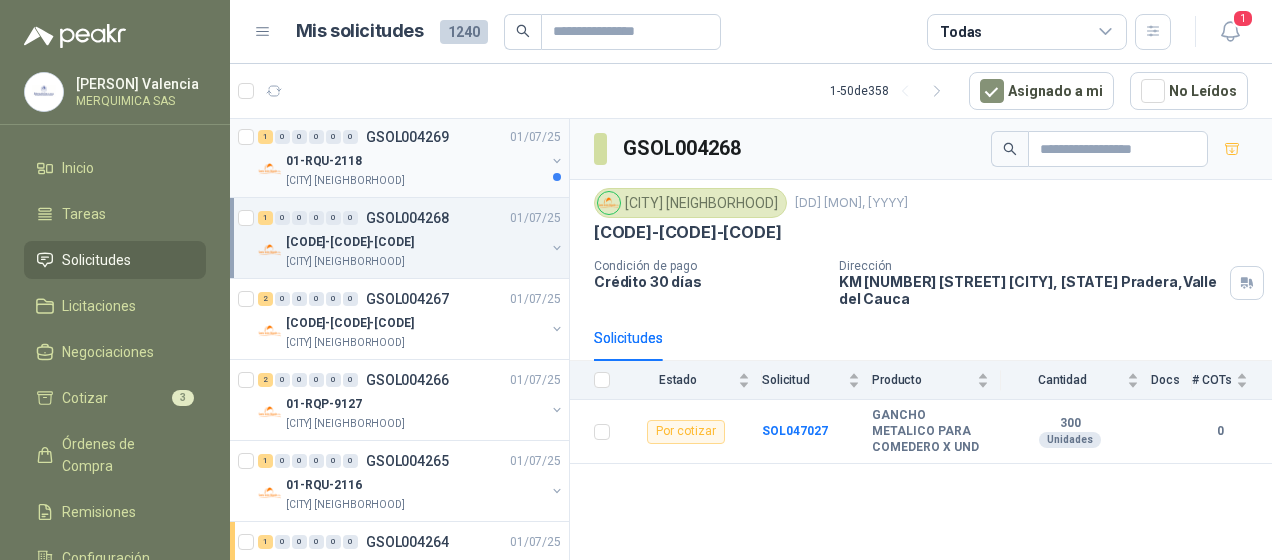 click on "[CITY] [NEIGHBORHOOD]" at bounding box center (415, 181) 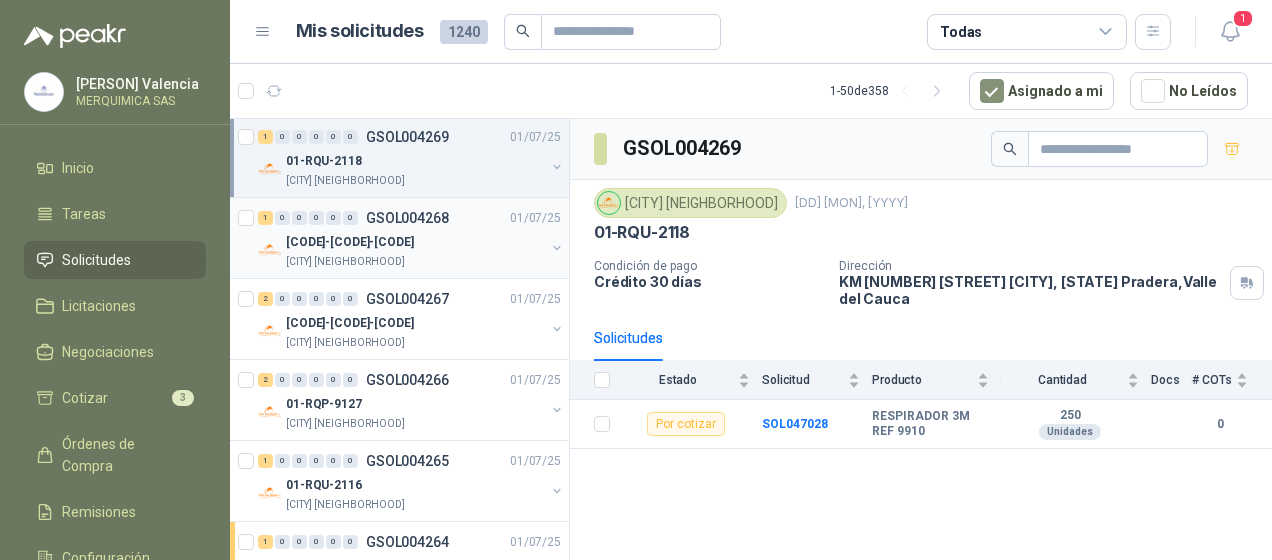 scroll, scrollTop: 1300, scrollLeft: 0, axis: vertical 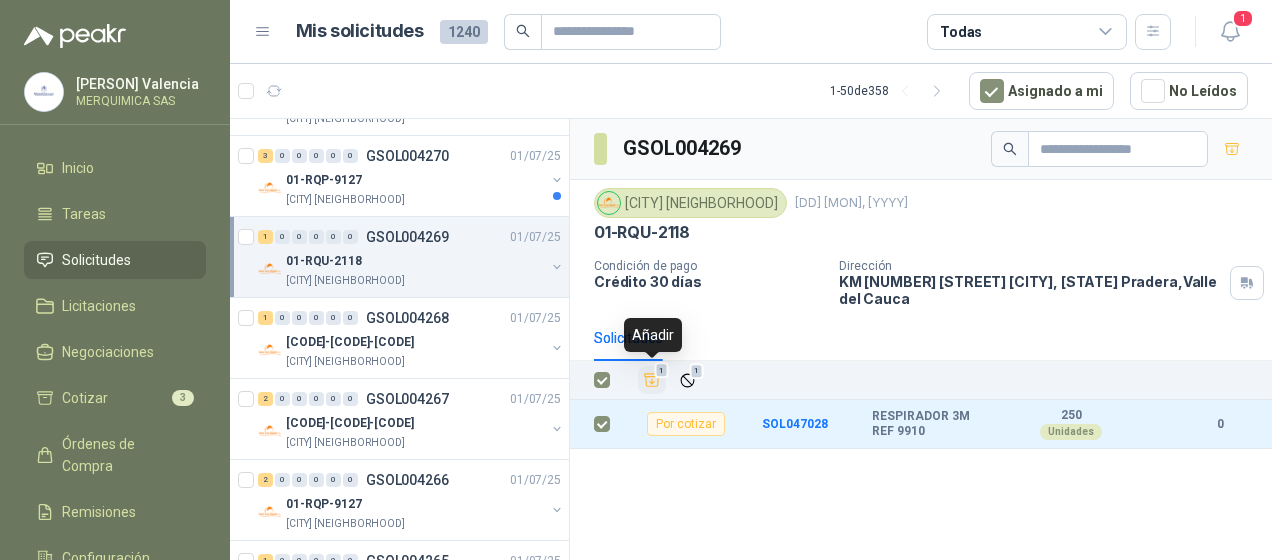 click on "1" at bounding box center (662, 371) 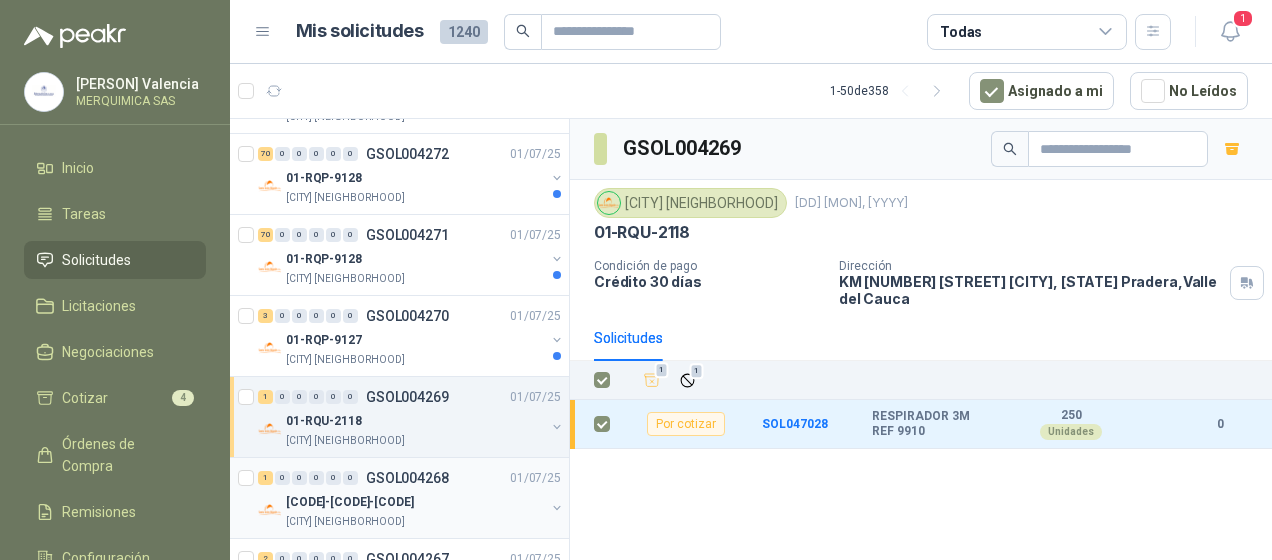 scroll, scrollTop: 1100, scrollLeft: 0, axis: vertical 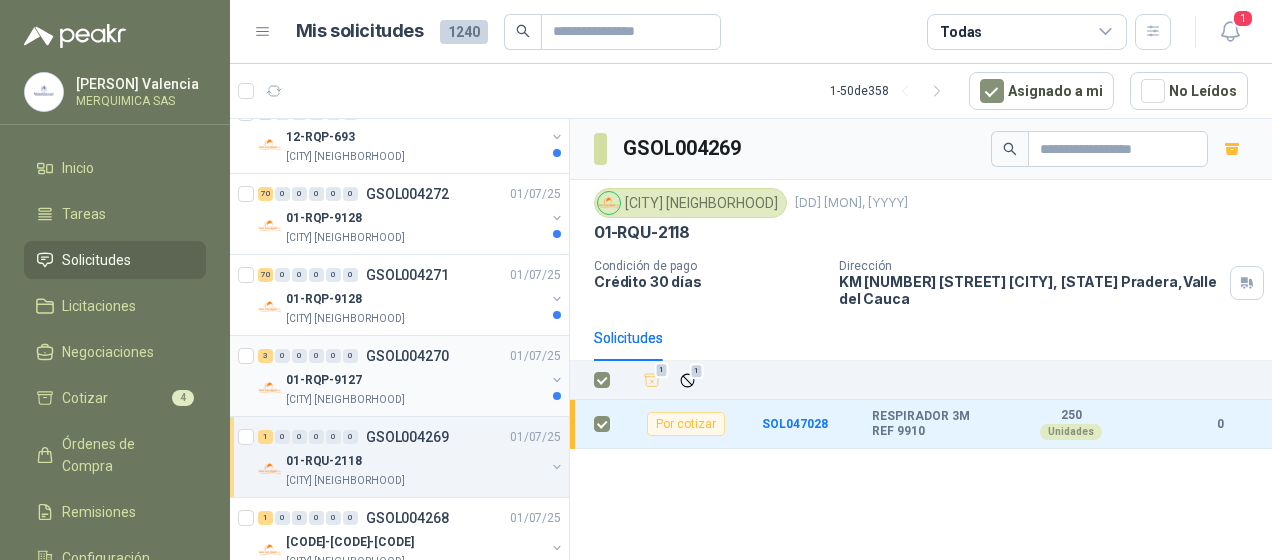 click on "[CITY] [NEIGHBORHOOD]" at bounding box center [415, 400] 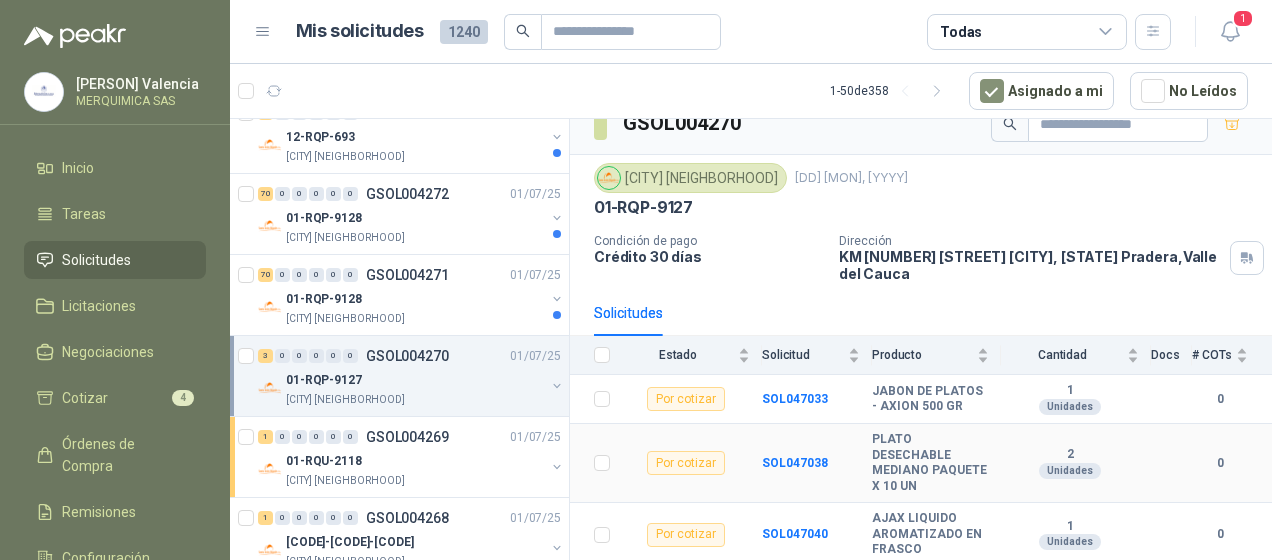 scroll, scrollTop: 37, scrollLeft: 0, axis: vertical 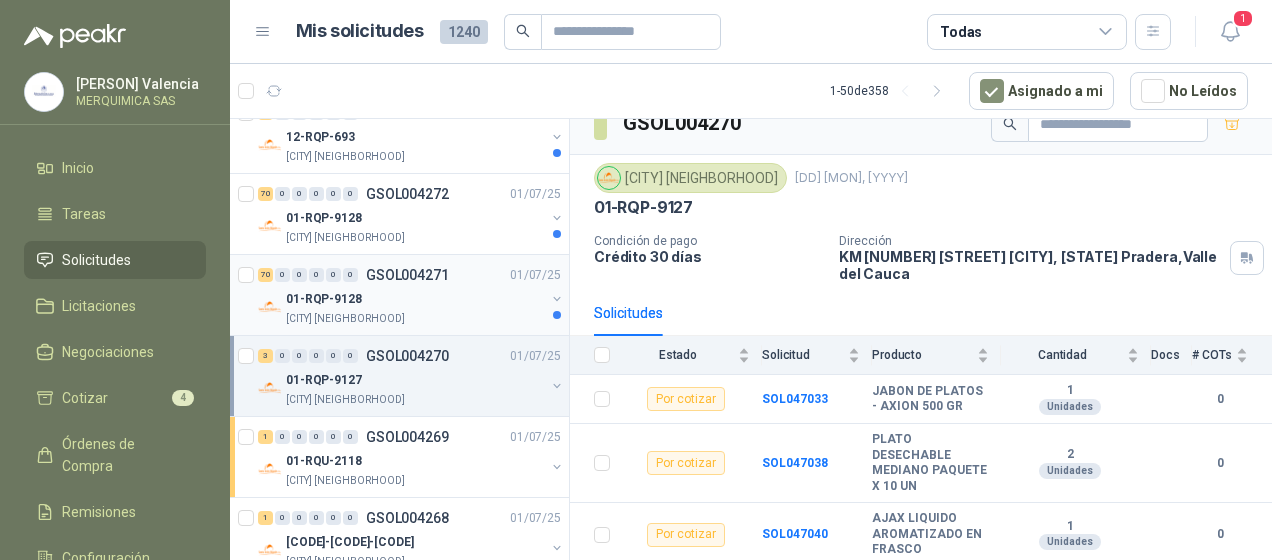 click on "01-RQP-9128" at bounding box center (415, 299) 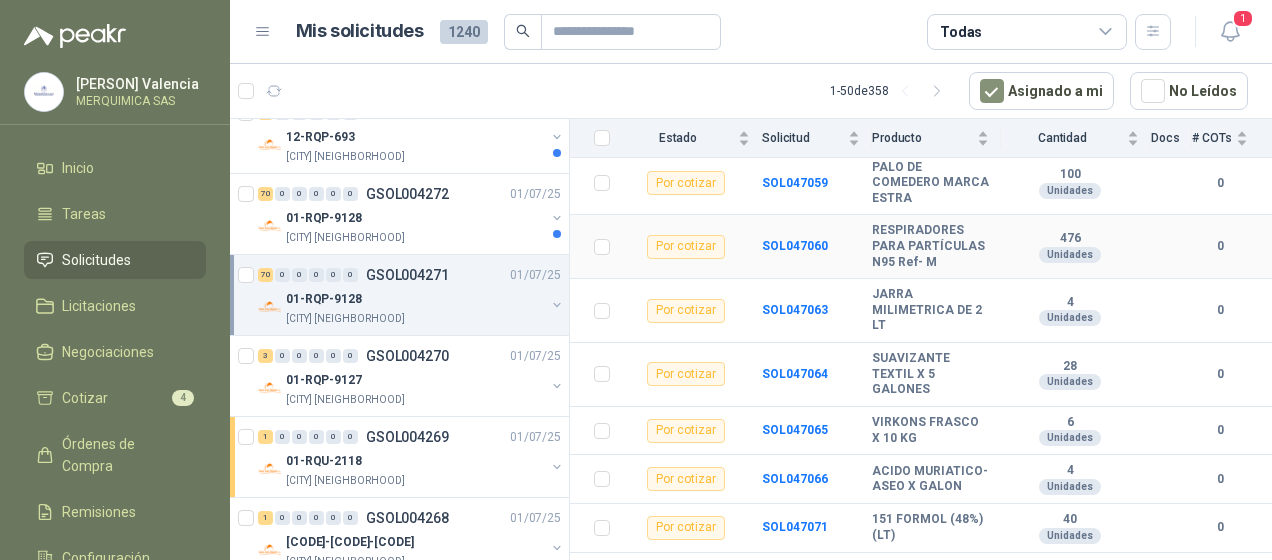 scroll, scrollTop: 500, scrollLeft: 0, axis: vertical 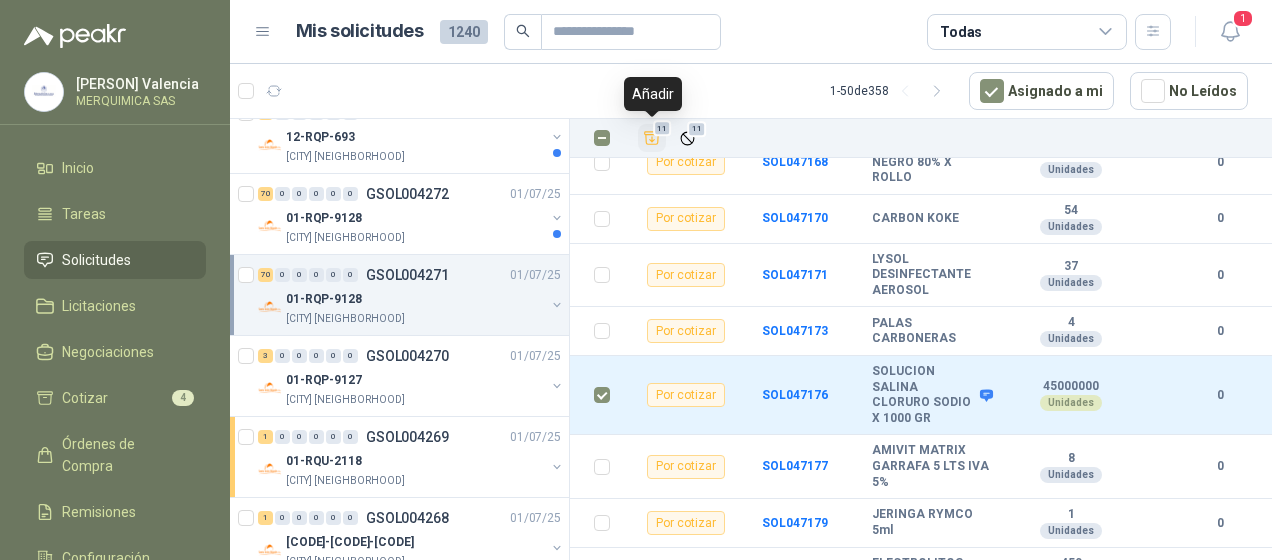click at bounding box center (652, 138) 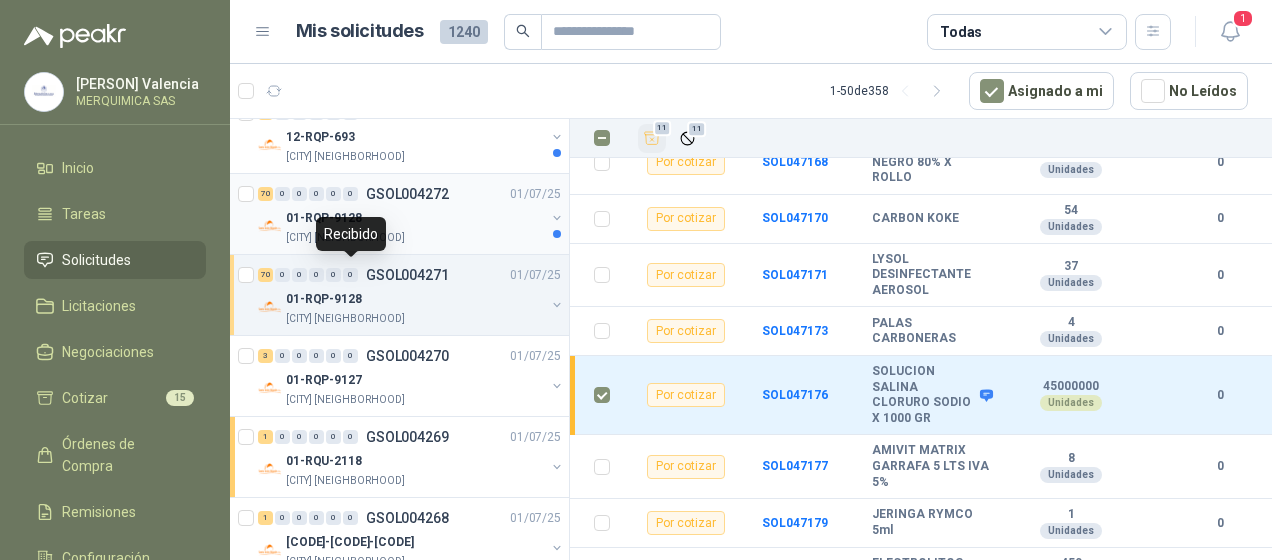 scroll, scrollTop: 1000, scrollLeft: 0, axis: vertical 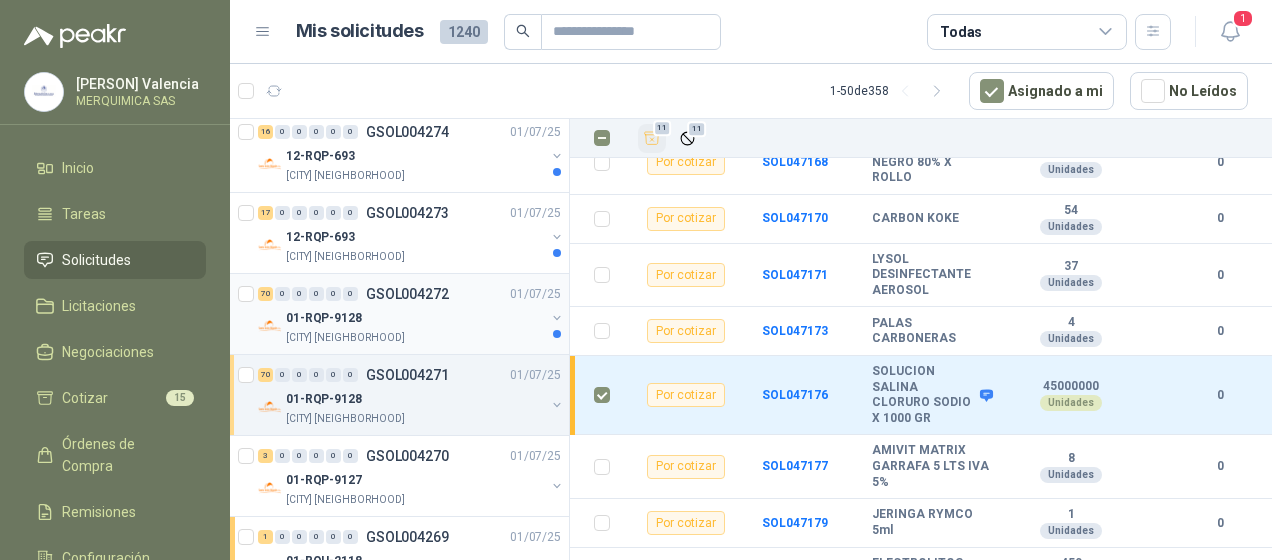 click on "01-RQP-9128" at bounding box center [415, 318] 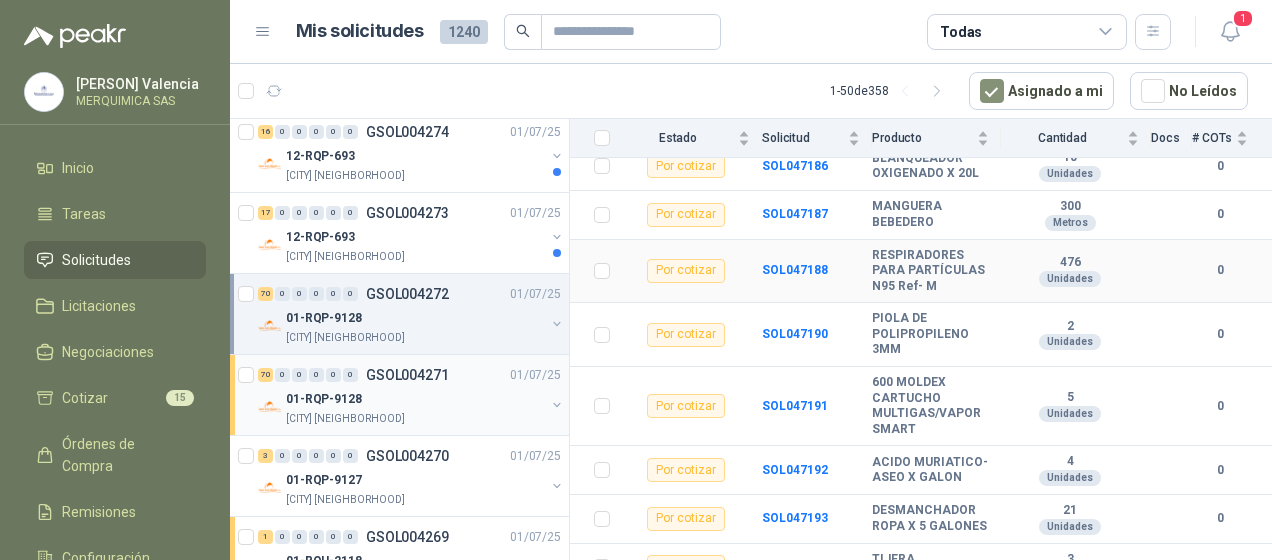 scroll, scrollTop: 300, scrollLeft: 0, axis: vertical 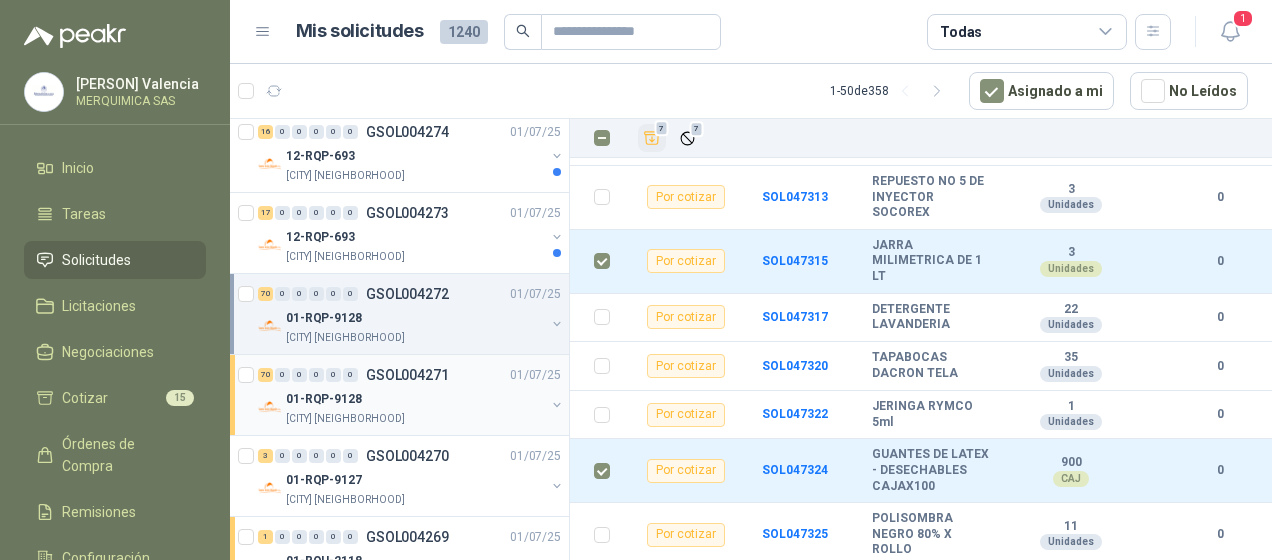 click at bounding box center (652, 138) 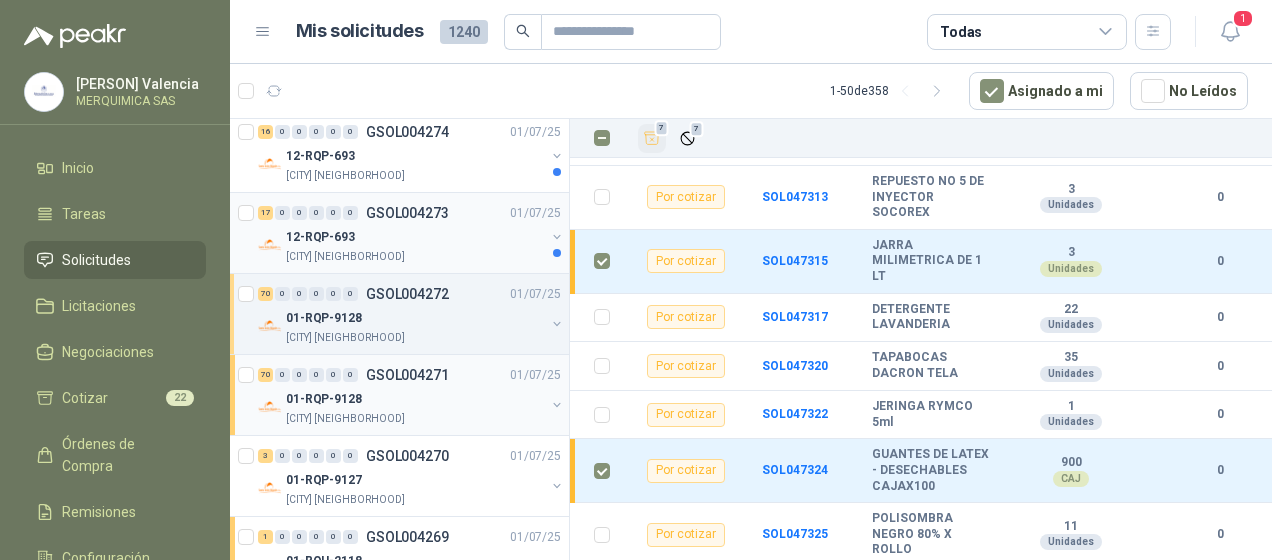 click on "12-RQP-693" at bounding box center [415, 237] 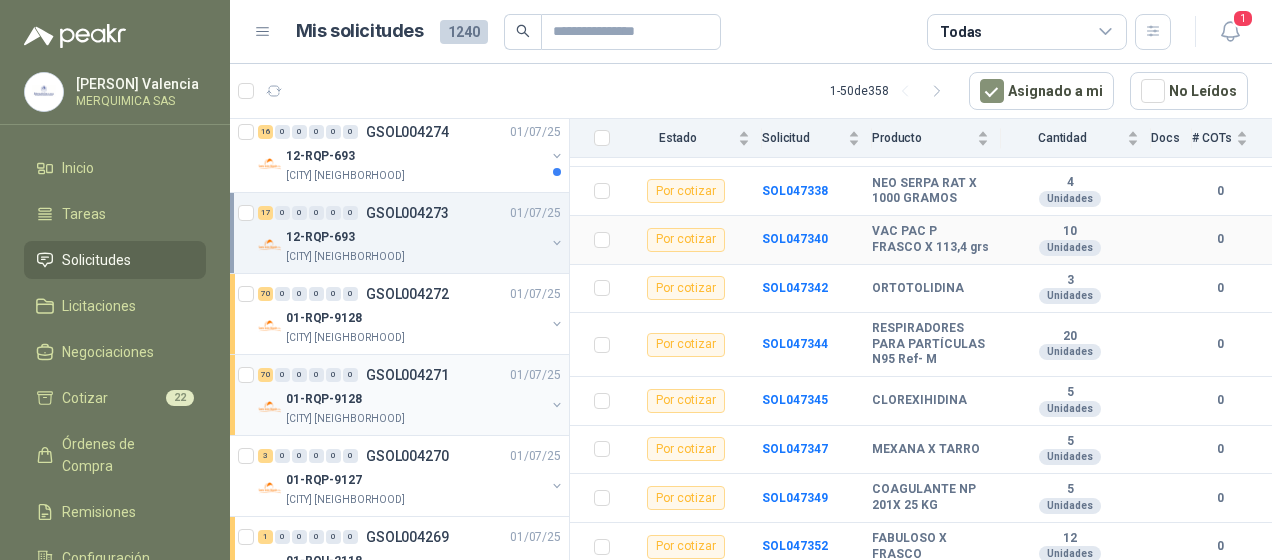 scroll, scrollTop: 600, scrollLeft: 0, axis: vertical 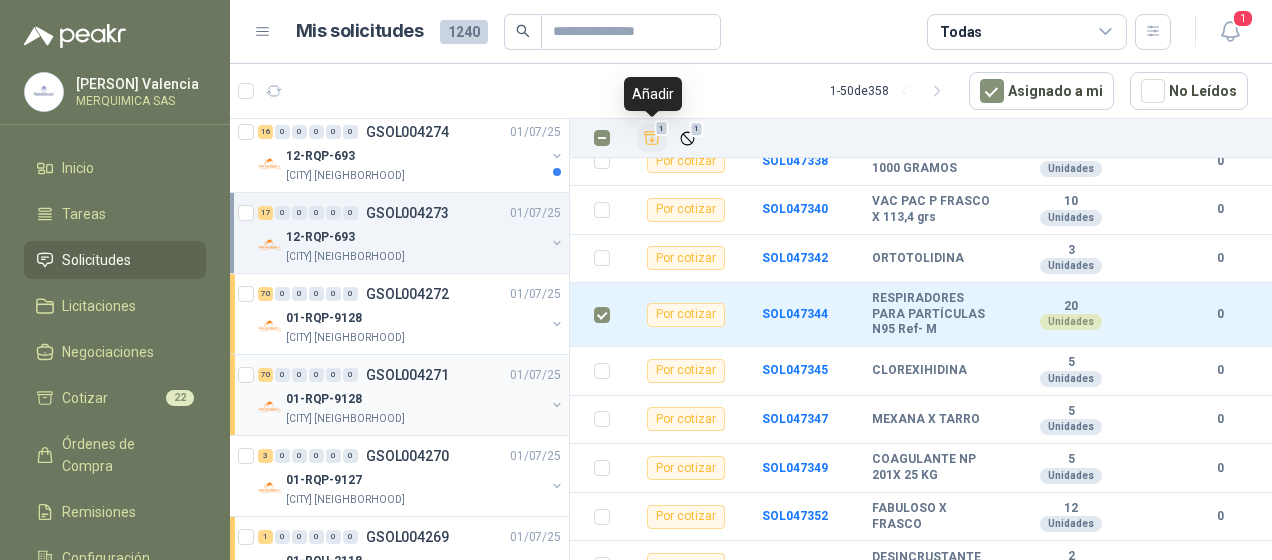 click at bounding box center (652, 138) 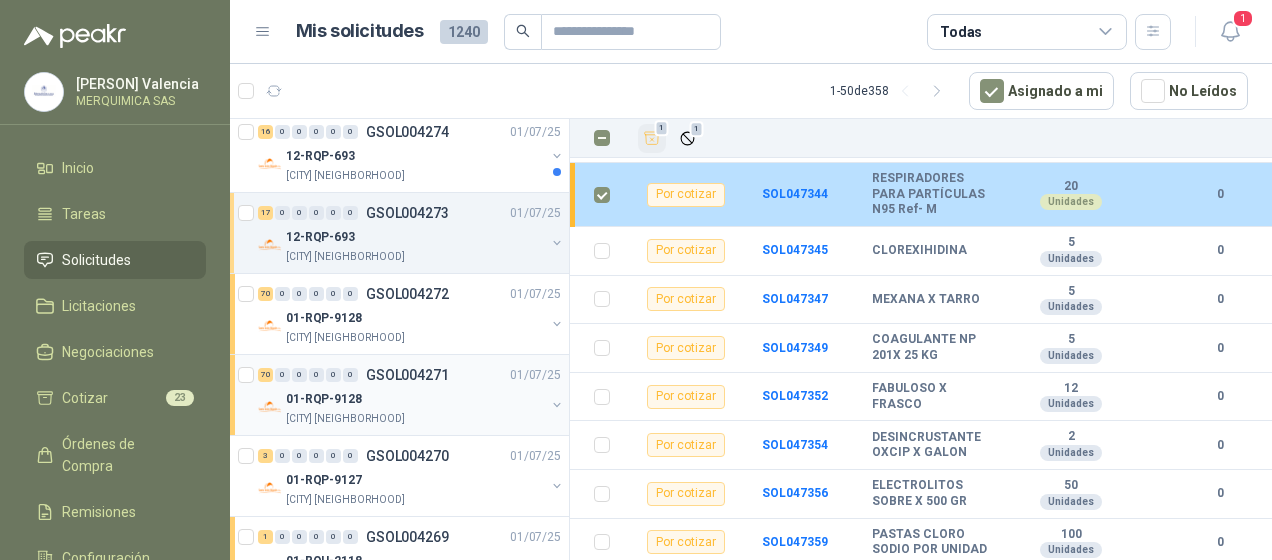 scroll, scrollTop: 778, scrollLeft: 0, axis: vertical 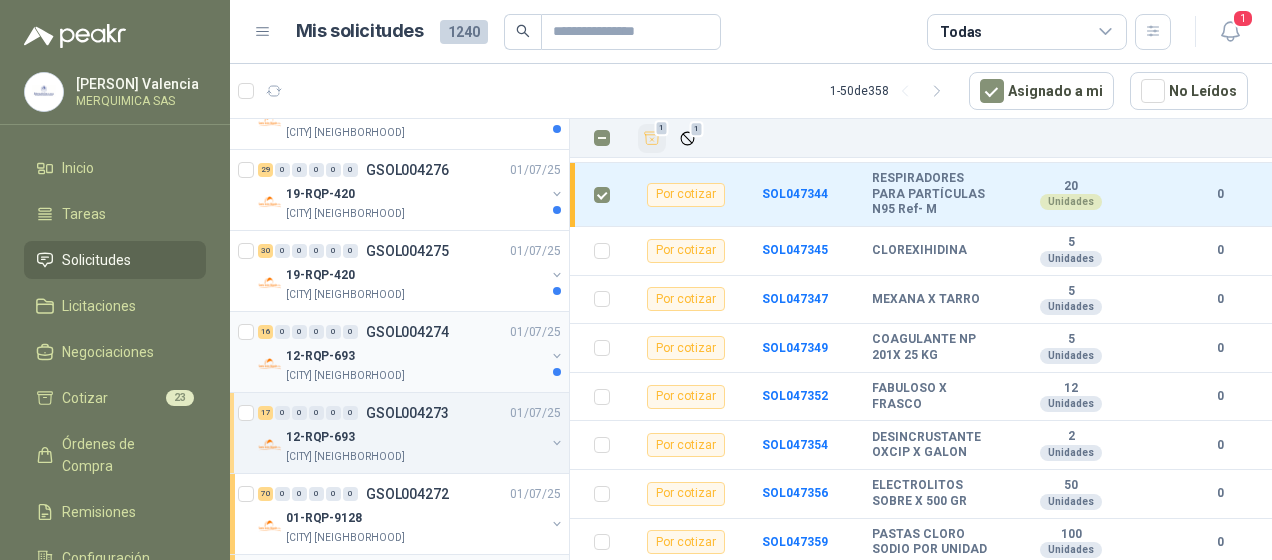 click on "12-RQP-693" at bounding box center (415, 356) 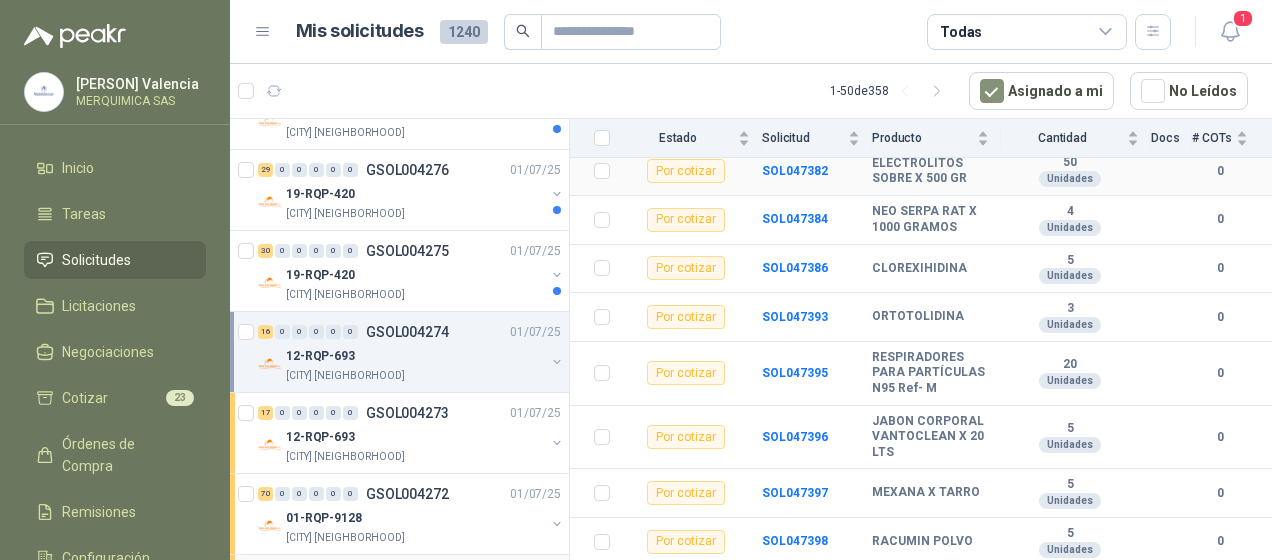 scroll, scrollTop: 714, scrollLeft: 0, axis: vertical 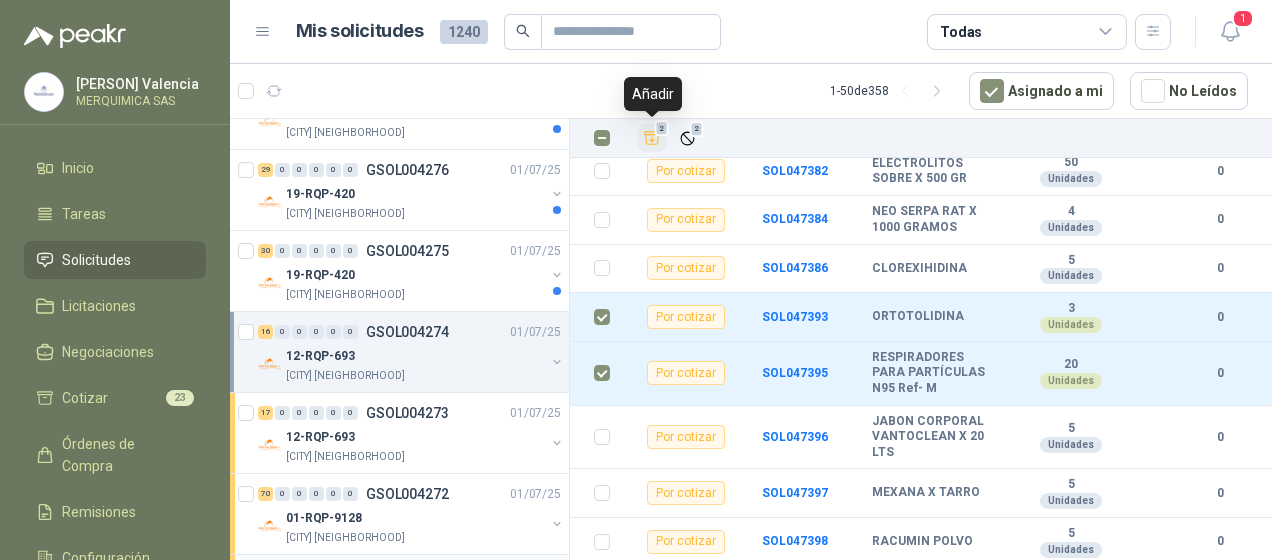 click at bounding box center [652, 138] 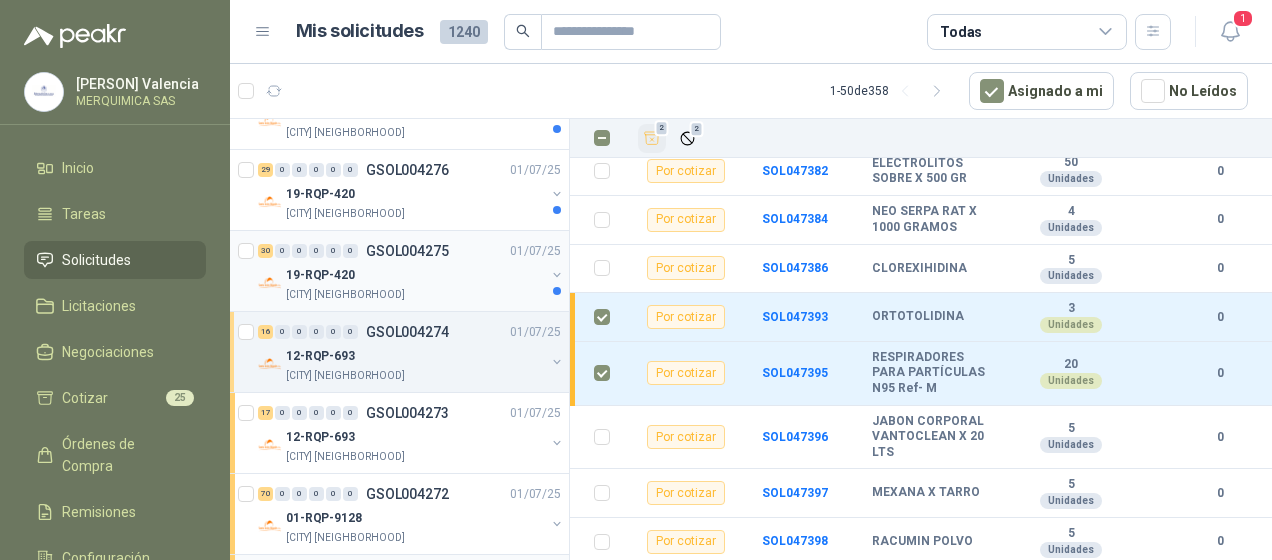 click on "19-RQP-420" at bounding box center (415, 275) 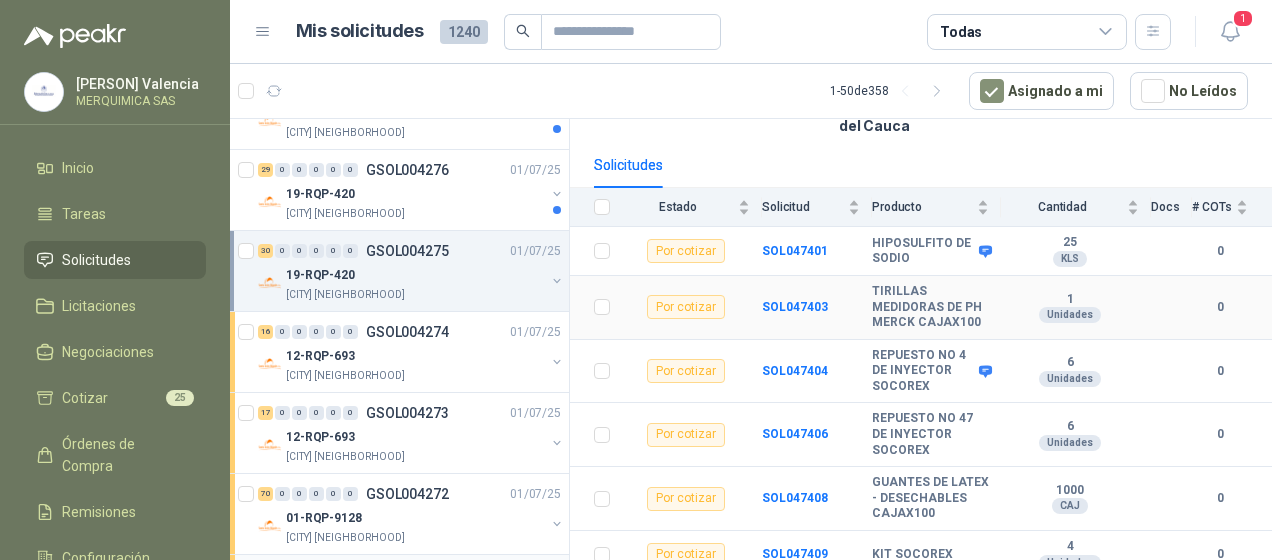 scroll, scrollTop: 200, scrollLeft: 0, axis: vertical 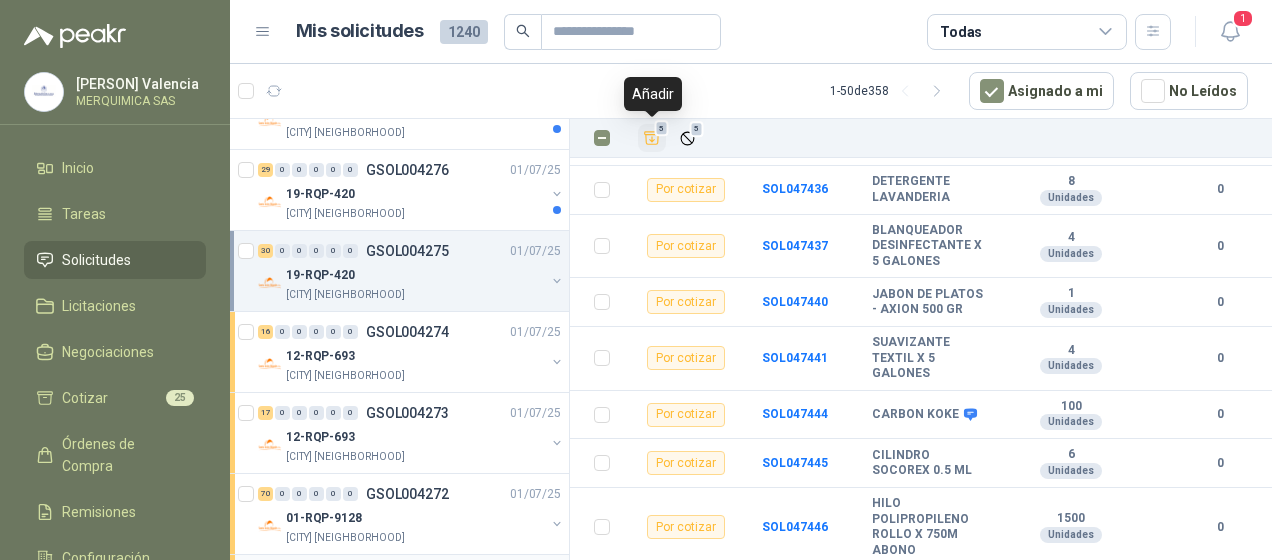click at bounding box center (652, 138) 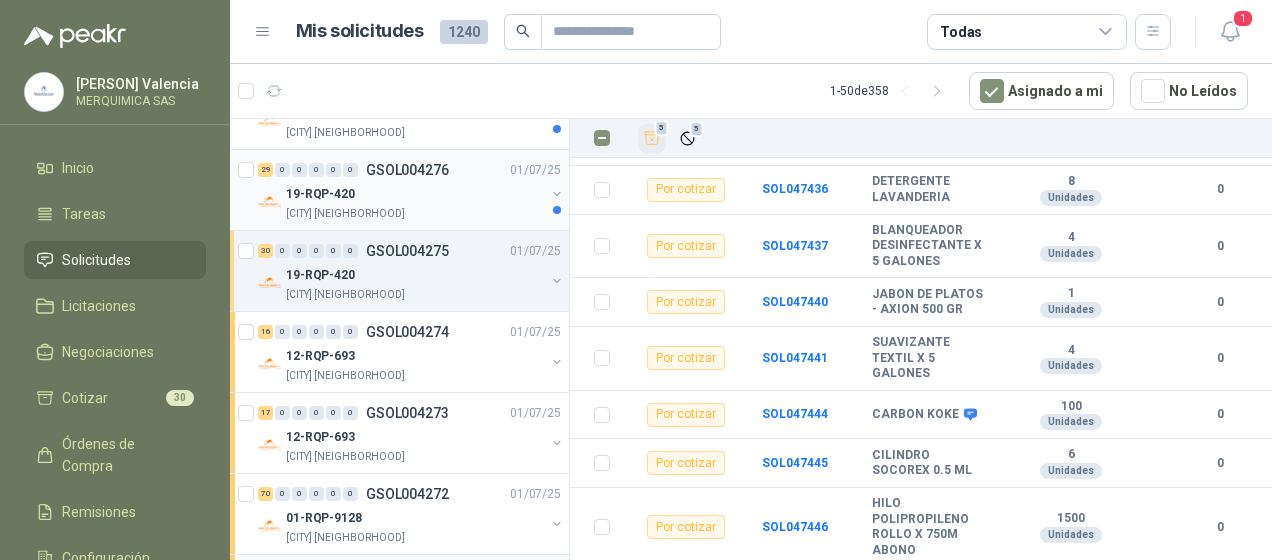 click on "19-RQP-420" at bounding box center (415, 194) 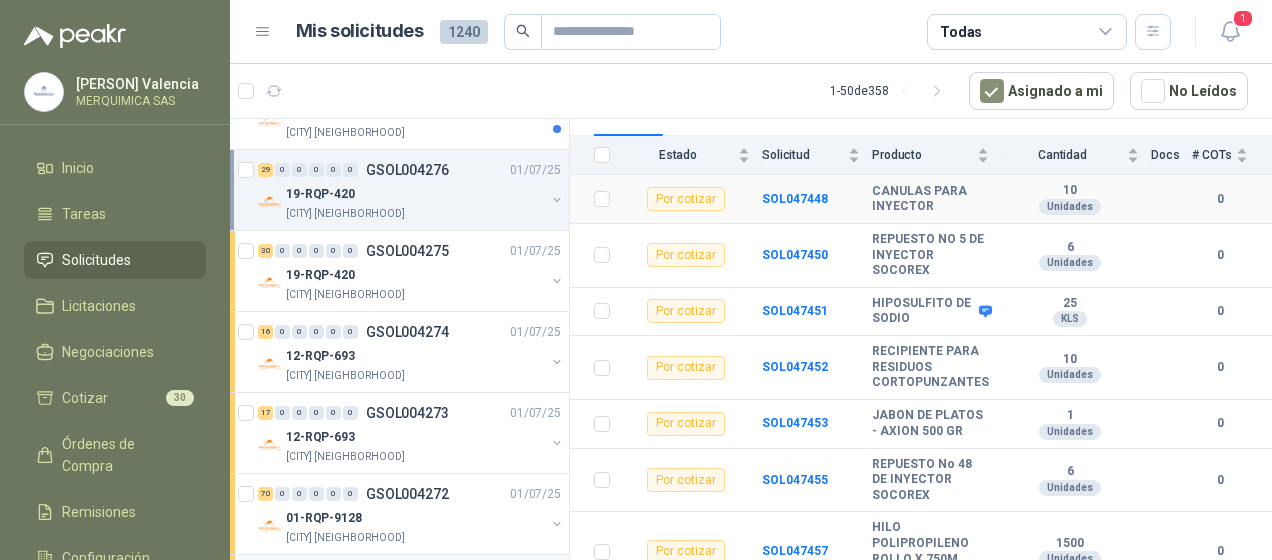 scroll, scrollTop: 300, scrollLeft: 0, axis: vertical 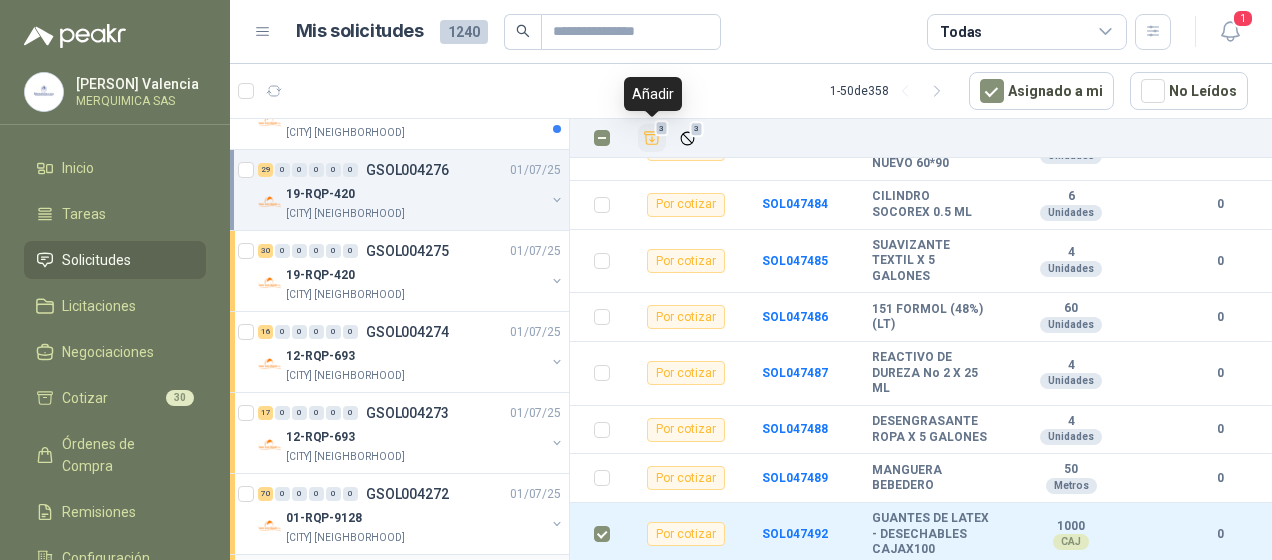 click at bounding box center [652, 138] 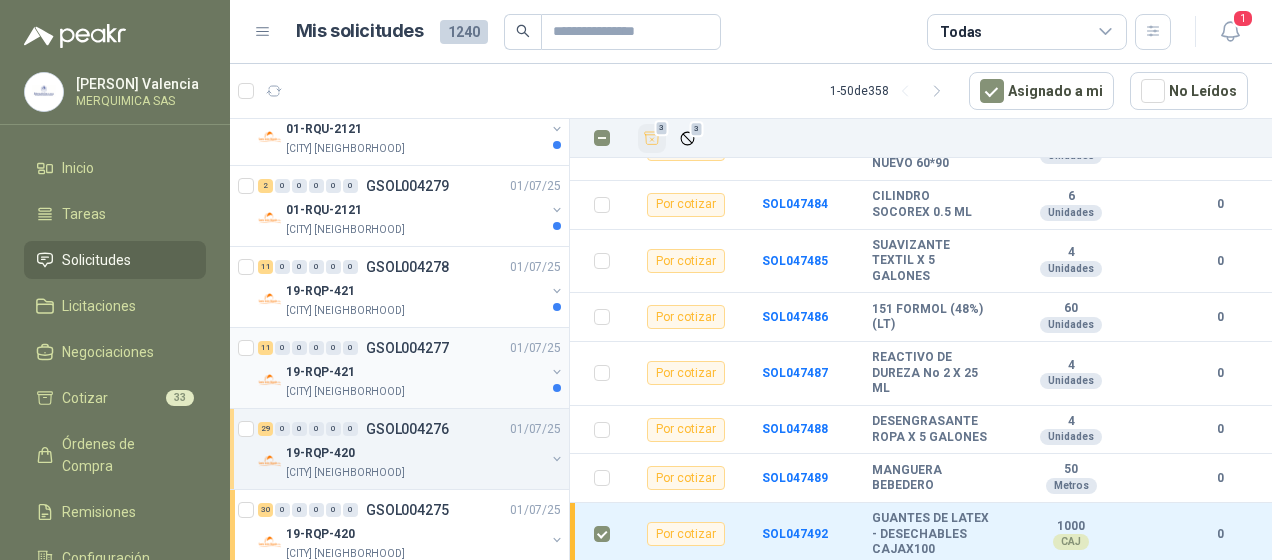 scroll, scrollTop: 500, scrollLeft: 0, axis: vertical 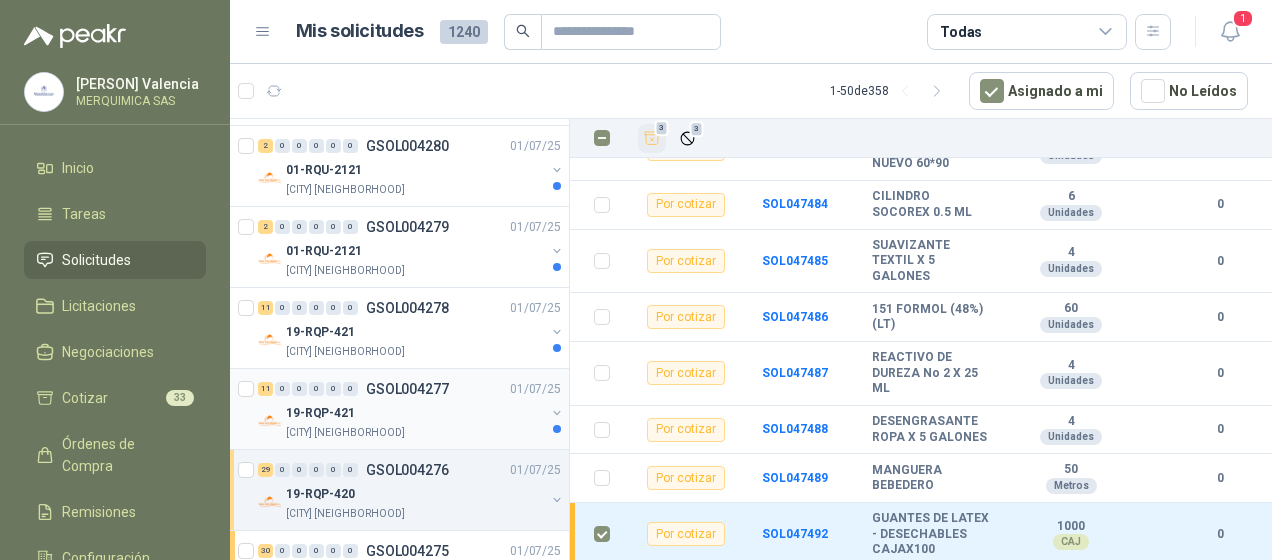 click on "[CITY] [NEIGHBORHOOD]" at bounding box center [415, 433] 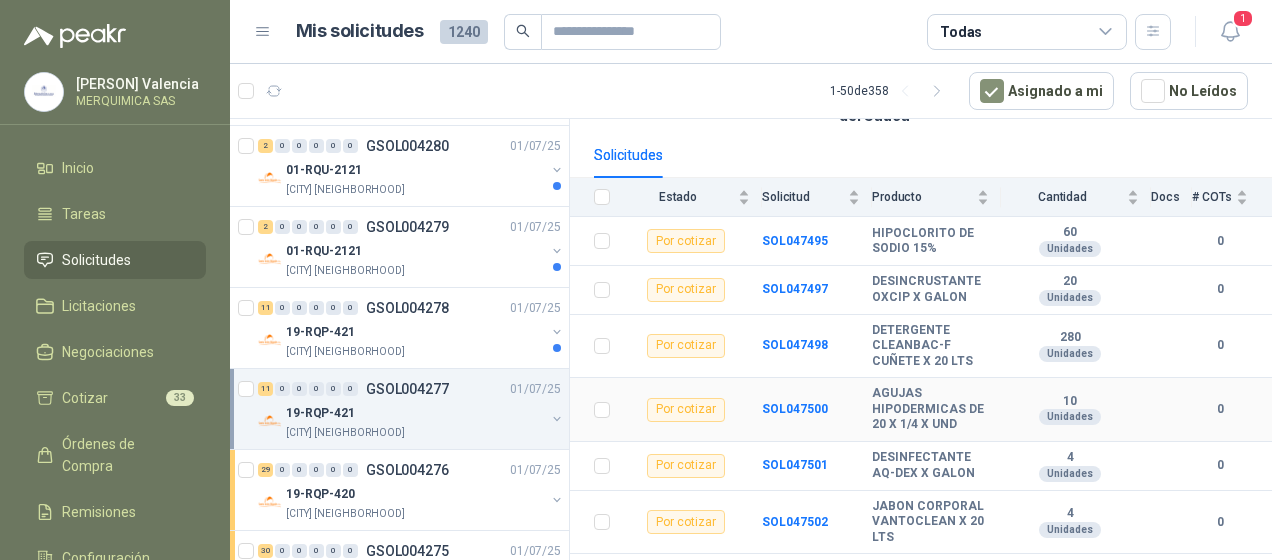 scroll, scrollTop: 300, scrollLeft: 0, axis: vertical 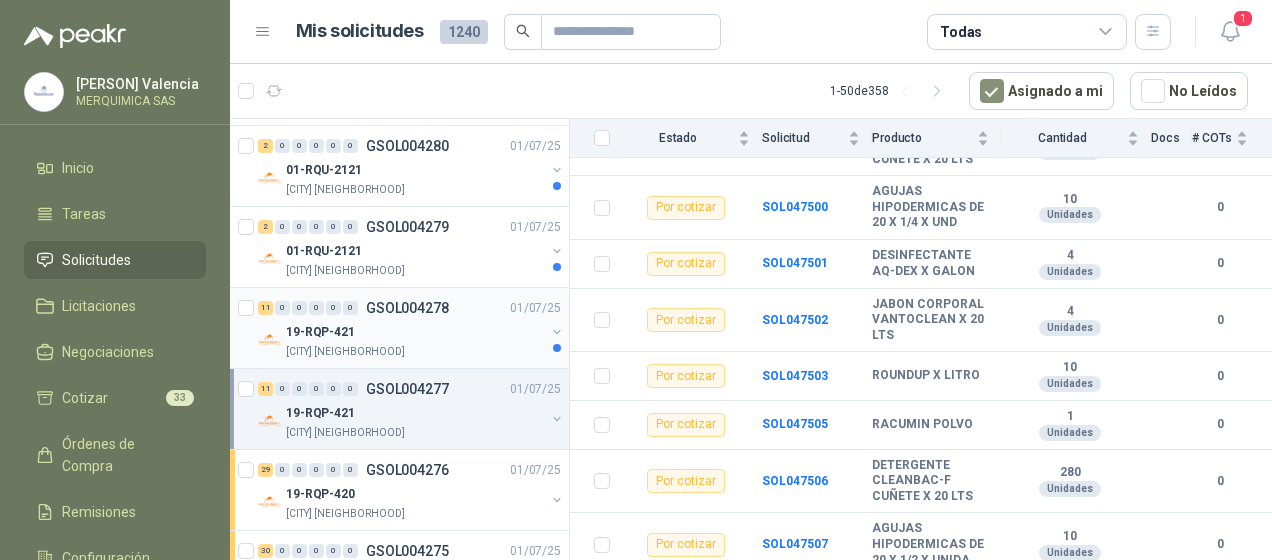 click on "19-RQP-421" at bounding box center (415, 332) 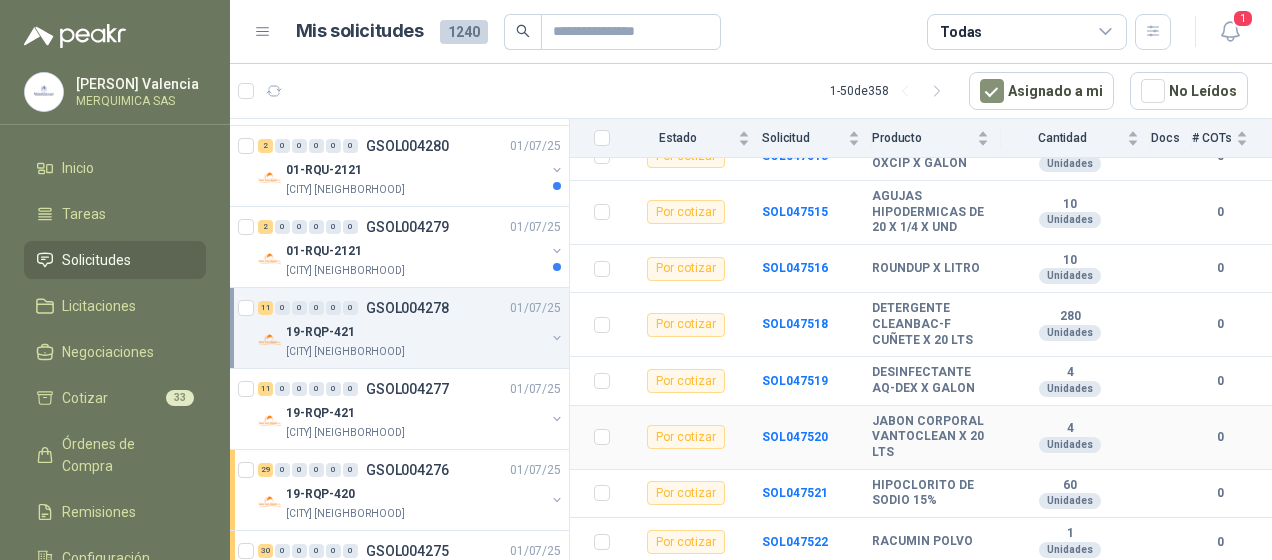 scroll, scrollTop: 502, scrollLeft: 0, axis: vertical 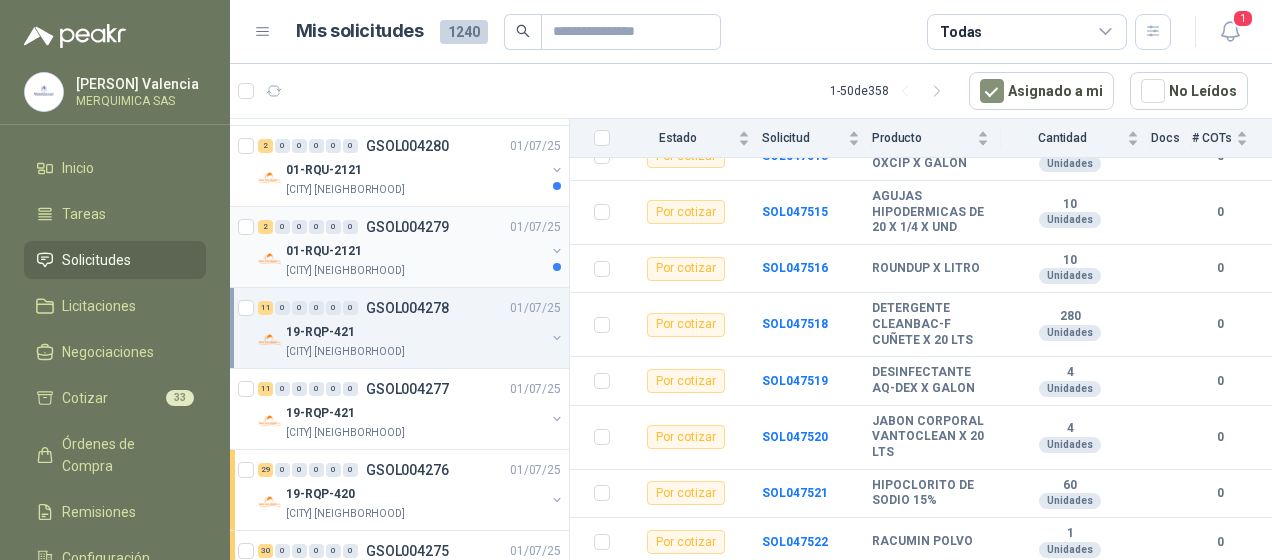 click on "01-RQU-2121" at bounding box center (415, 251) 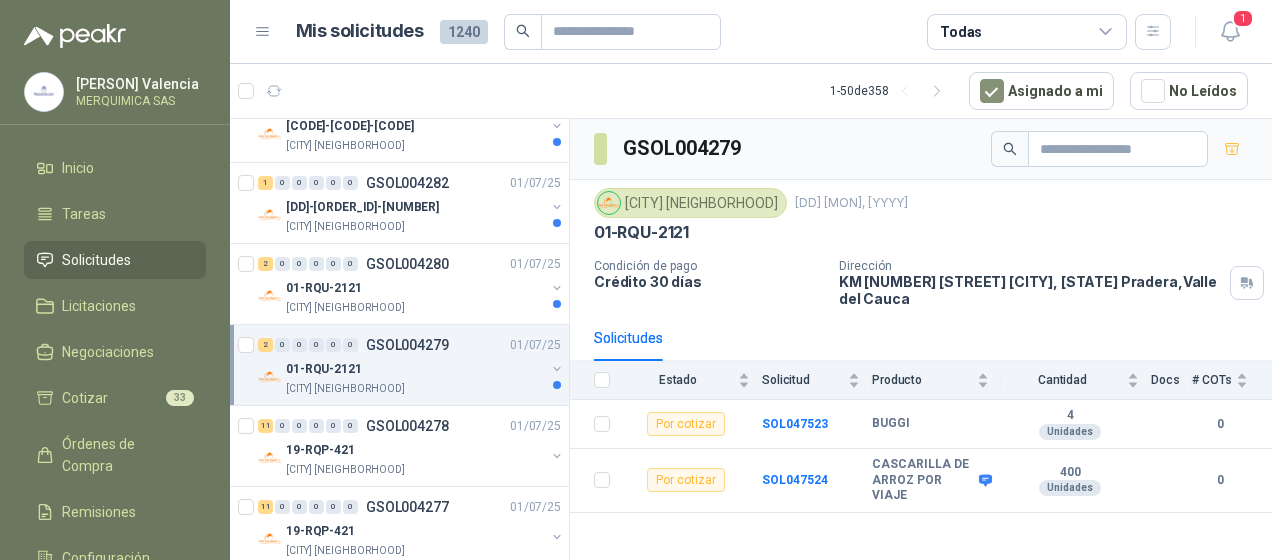 scroll, scrollTop: 300, scrollLeft: 0, axis: vertical 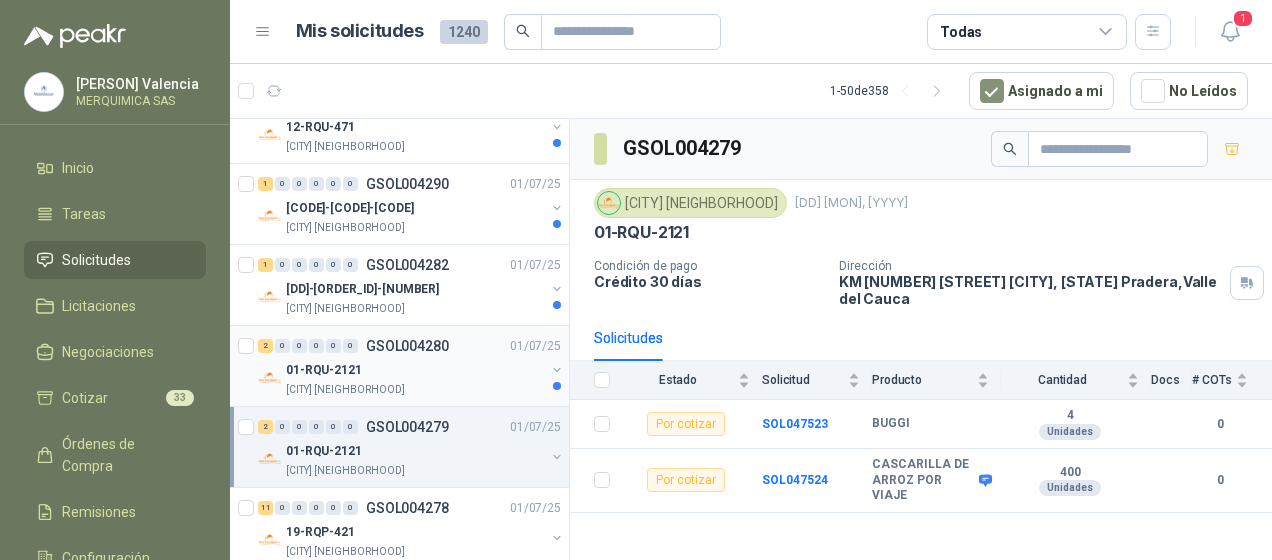 click on "01-RQU-2121" at bounding box center (415, 370) 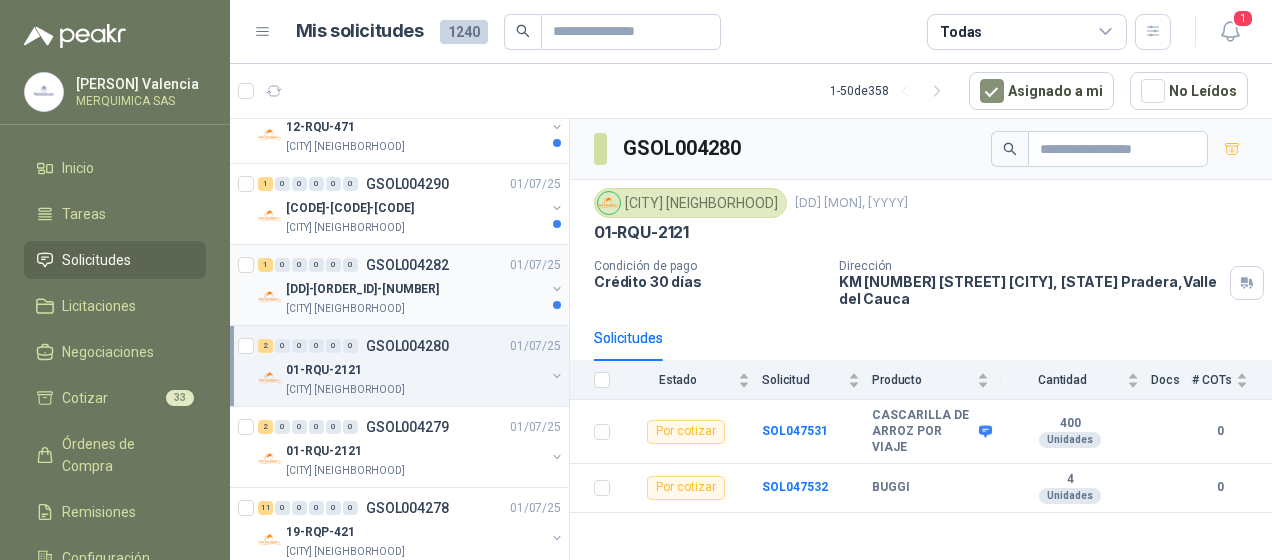 click on "[DD]-[ORDER_ID]-[NUMBER]" at bounding box center [415, 289] 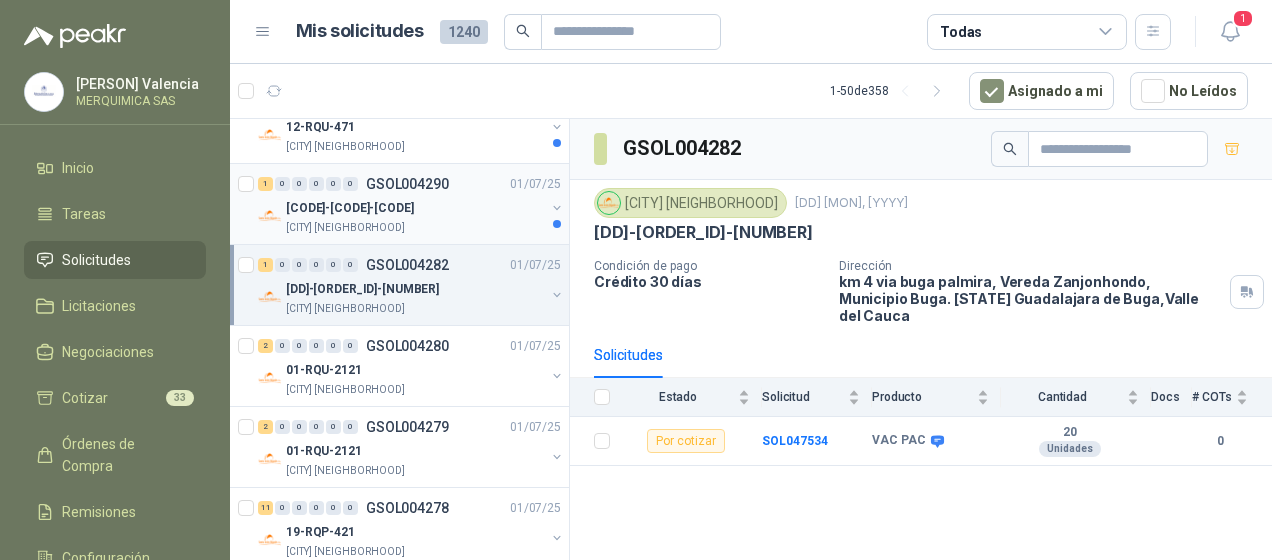 click on "[CITY] [NEIGHBORHOOD]" at bounding box center (415, 228) 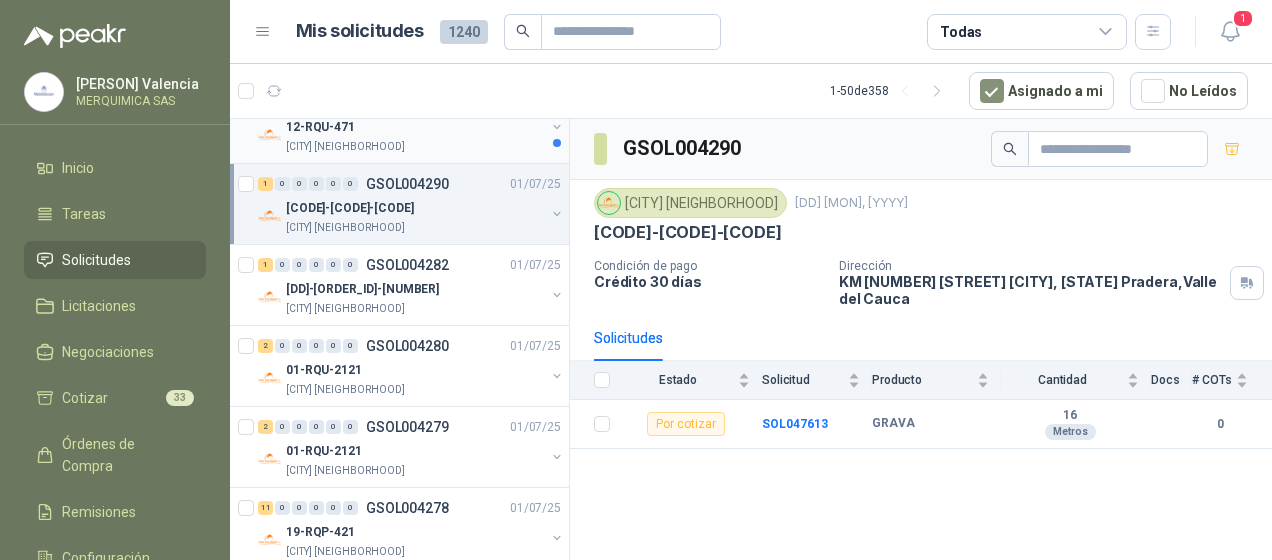click on "12-RQU-471" at bounding box center (415, 127) 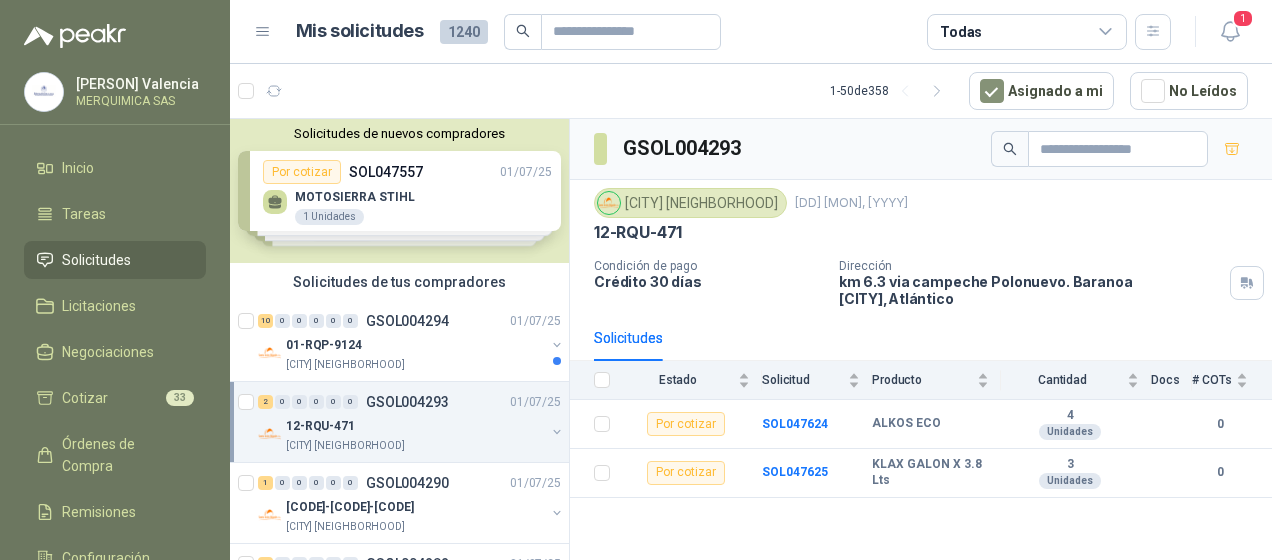 scroll, scrollTop: 0, scrollLeft: 0, axis: both 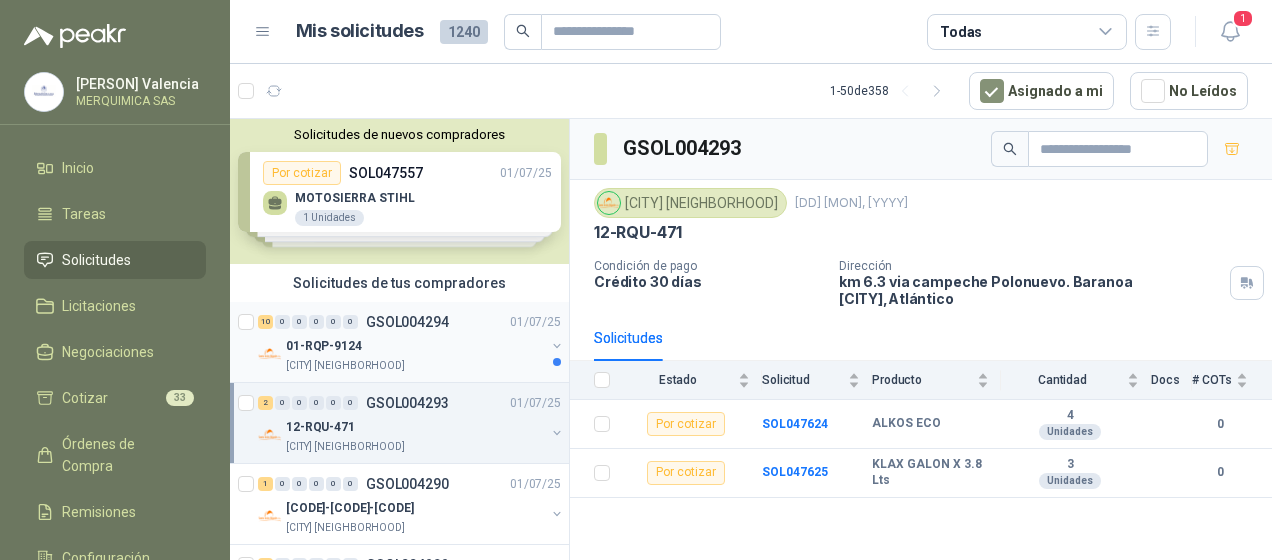 click on "01-RQP-9124" at bounding box center [415, 346] 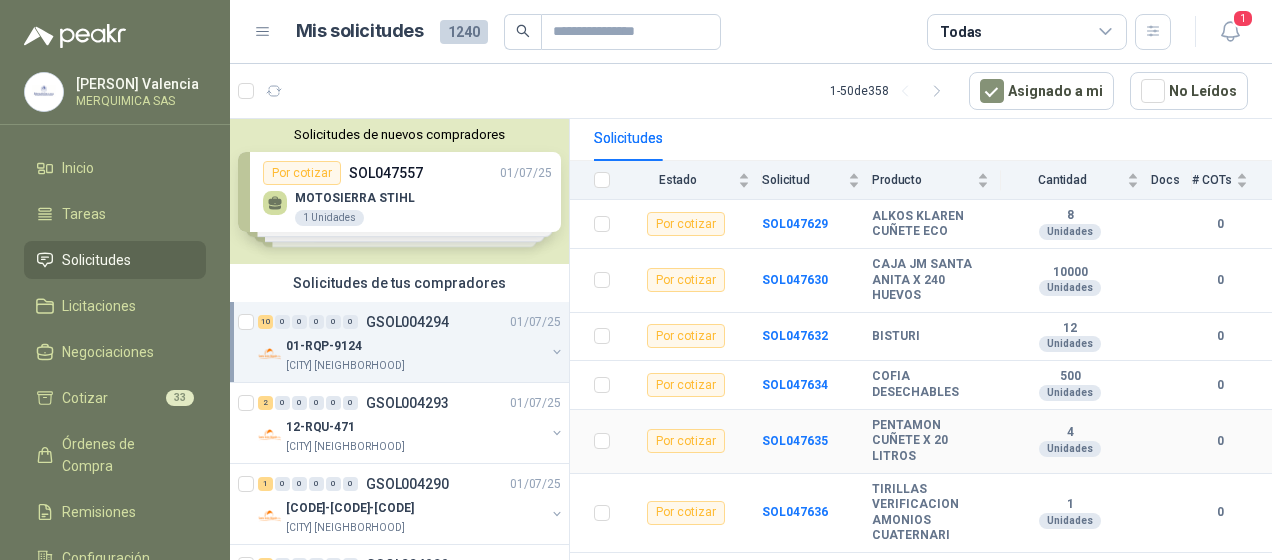 scroll, scrollTop: 300, scrollLeft: 0, axis: vertical 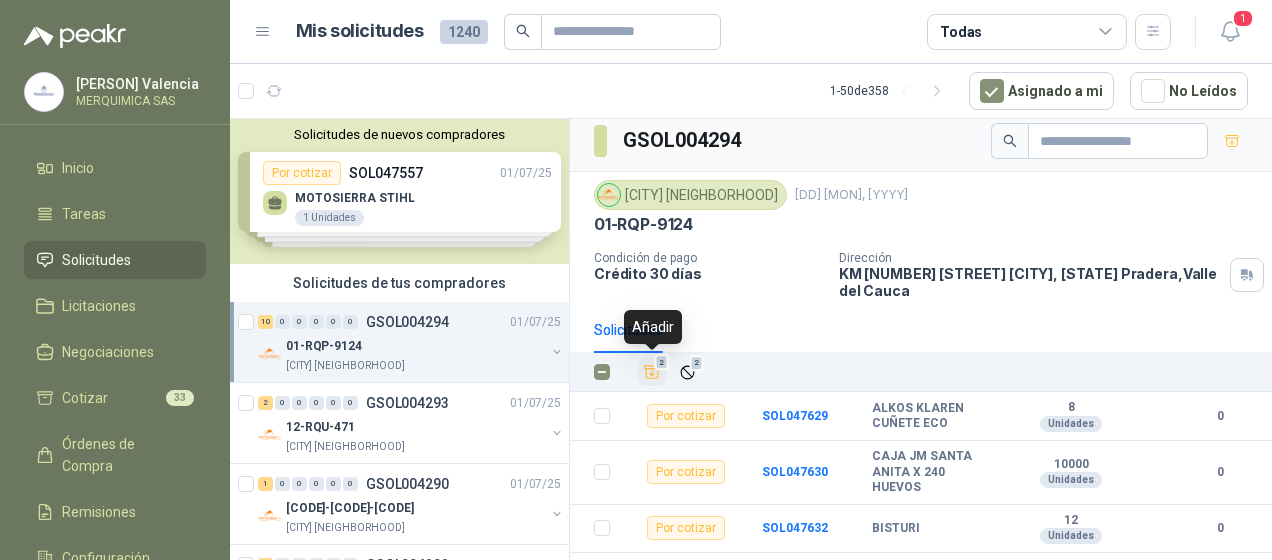 click at bounding box center (652, 372) 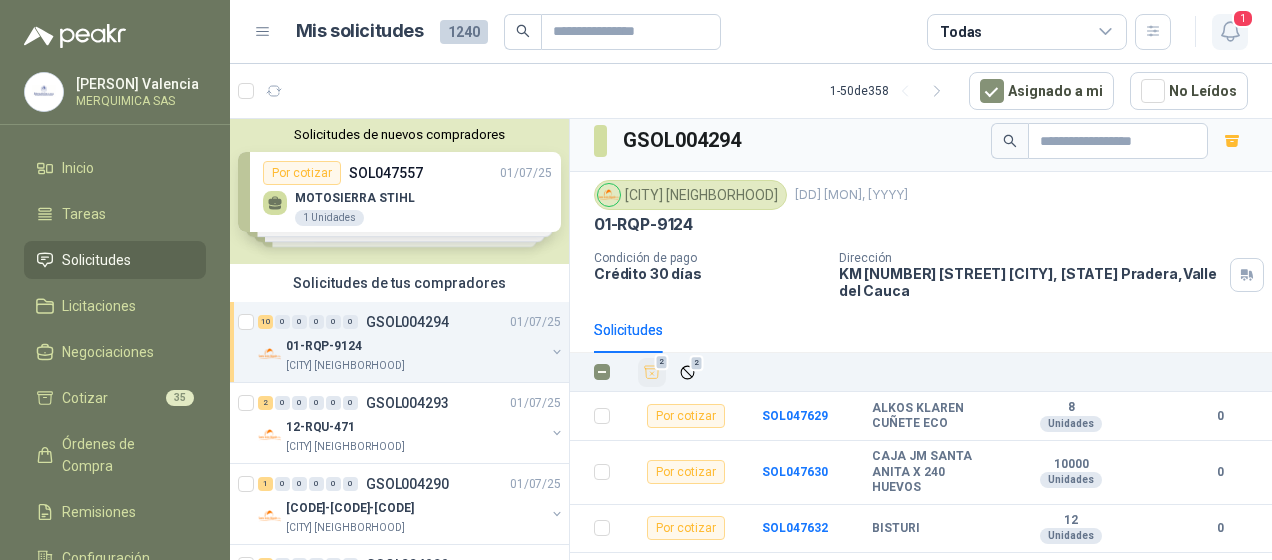 click at bounding box center [1229, 31] 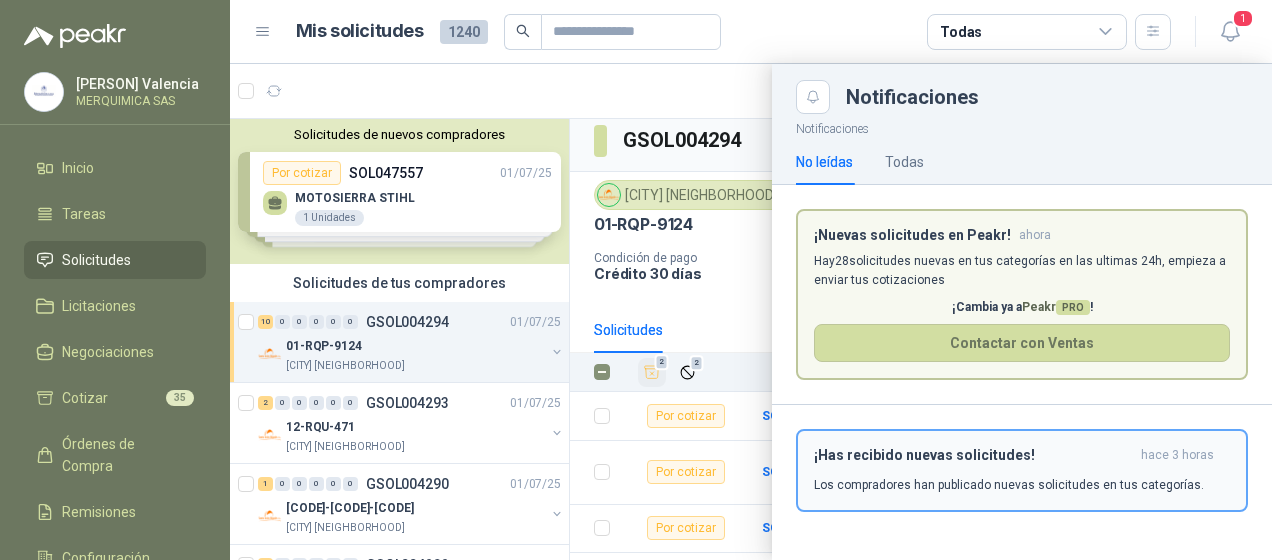 click on "¡Nuevas solicitudes en [BRAND]! ahora Hay [NUMBER] solicitudes nuevas en tus categorías en las ultimas 24h, empieza a enviar tus cotizaciones ¡Cambia ya a [BRAND] PRO ! Contactar con Ventas ¡Has recibido nuevas solicitudes! hace 3 horas Los compradores han publicado nuevas solicitudes en tus categorías." at bounding box center [1022, 369] 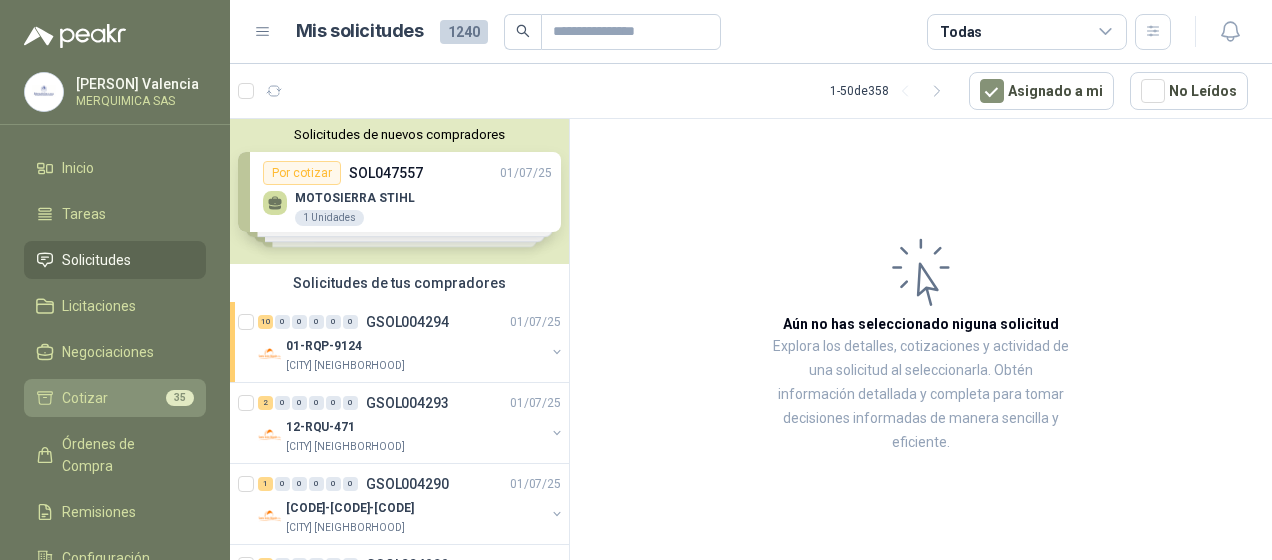 click on "Cotizar 35" at bounding box center [115, 398] 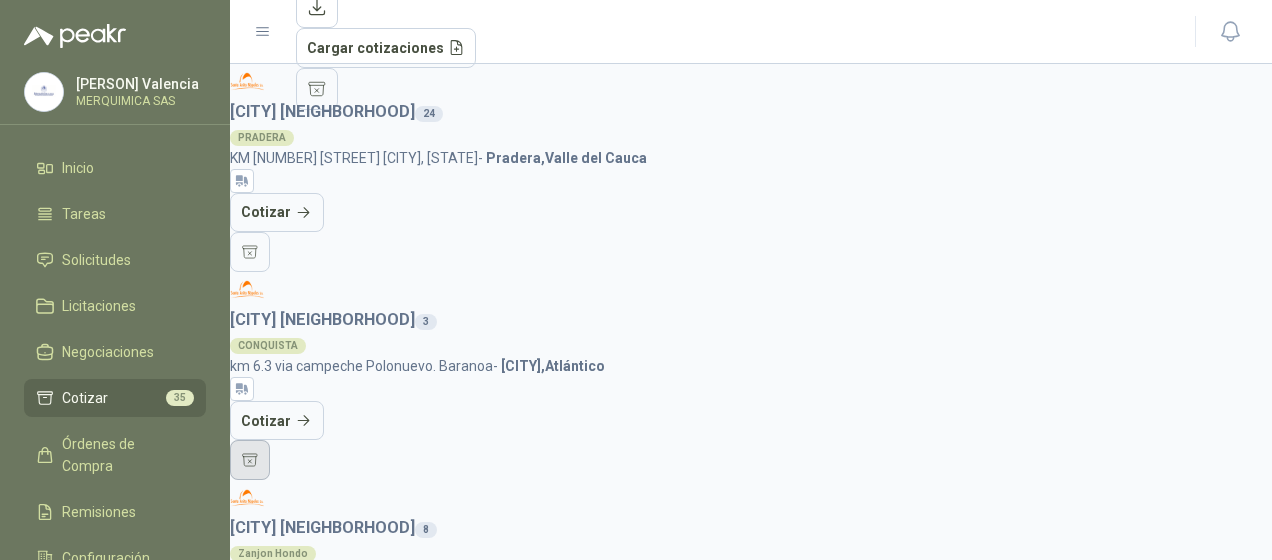 click at bounding box center (250, 460) 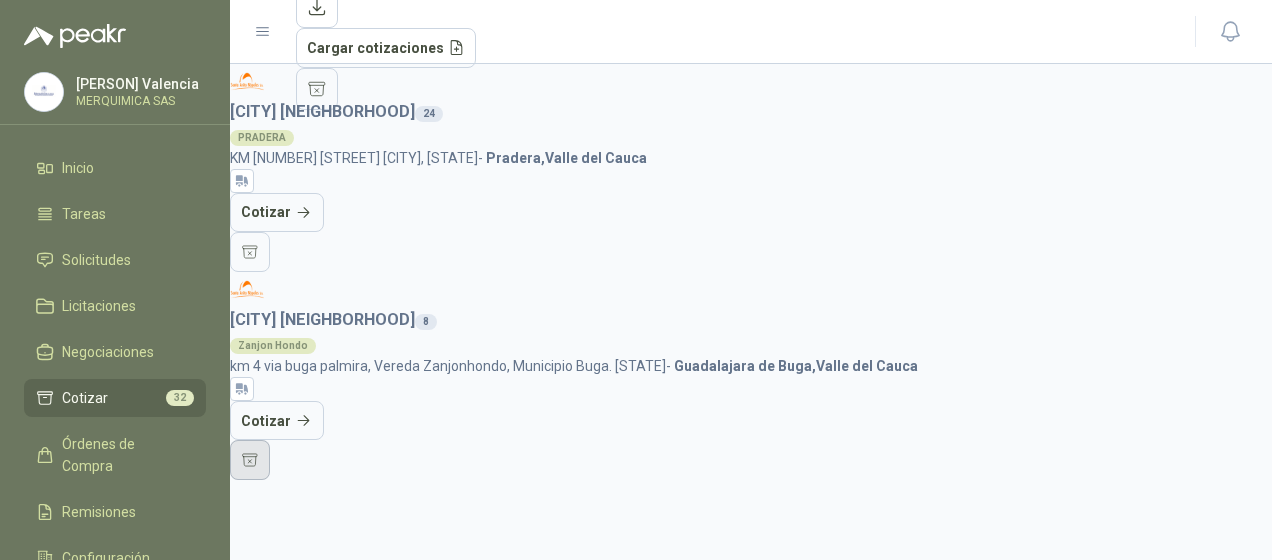 click at bounding box center (250, 252) 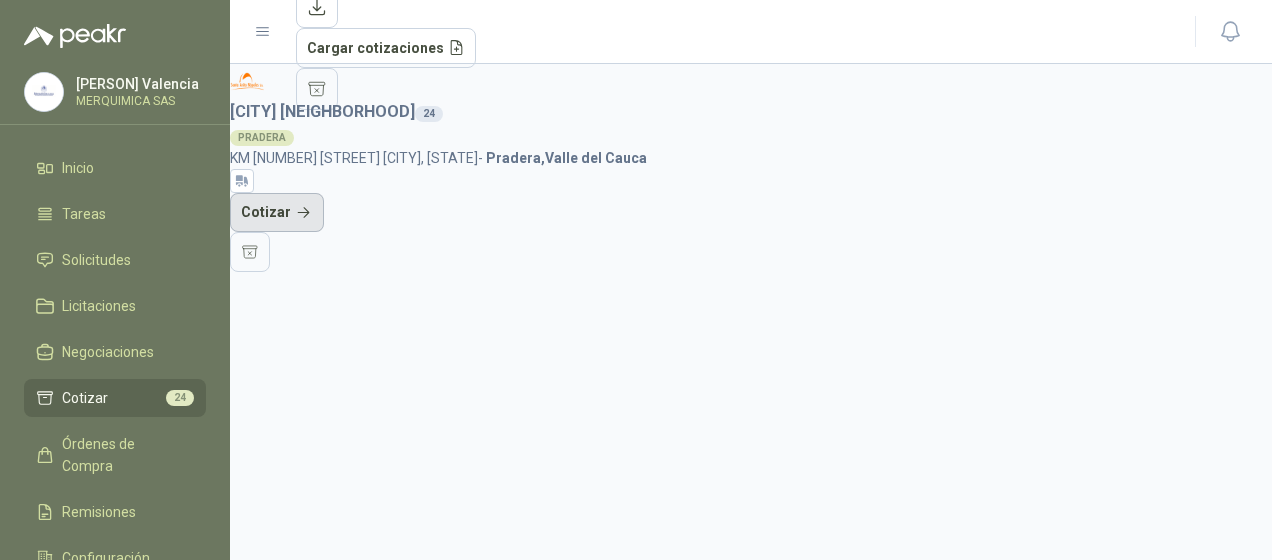 click on "Cotizar" at bounding box center (277, 213) 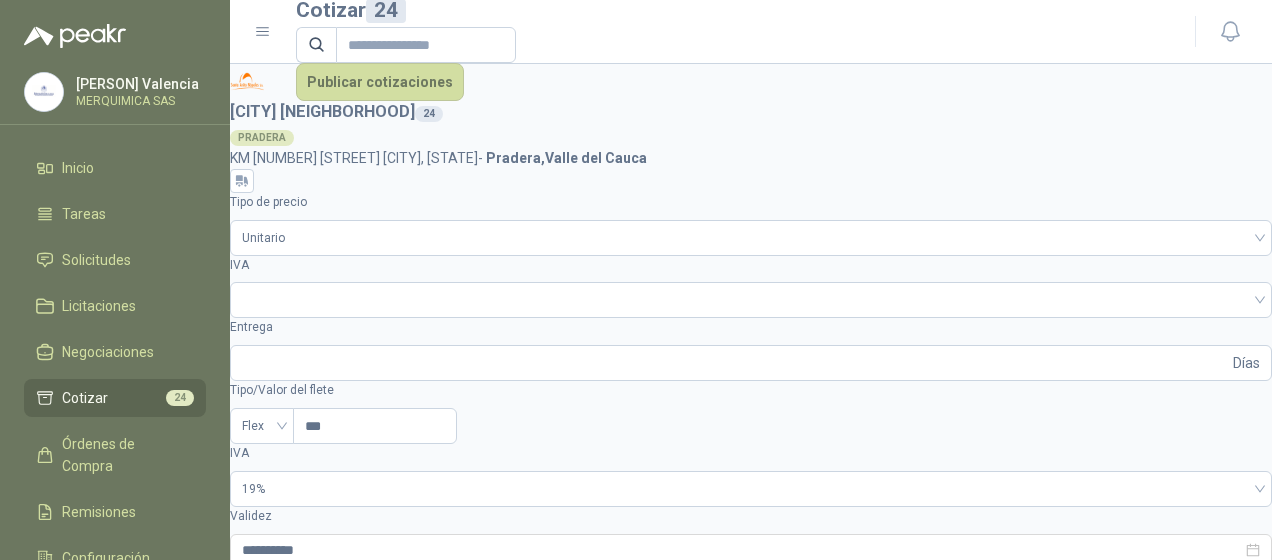 scroll, scrollTop: 200, scrollLeft: 0, axis: vertical 